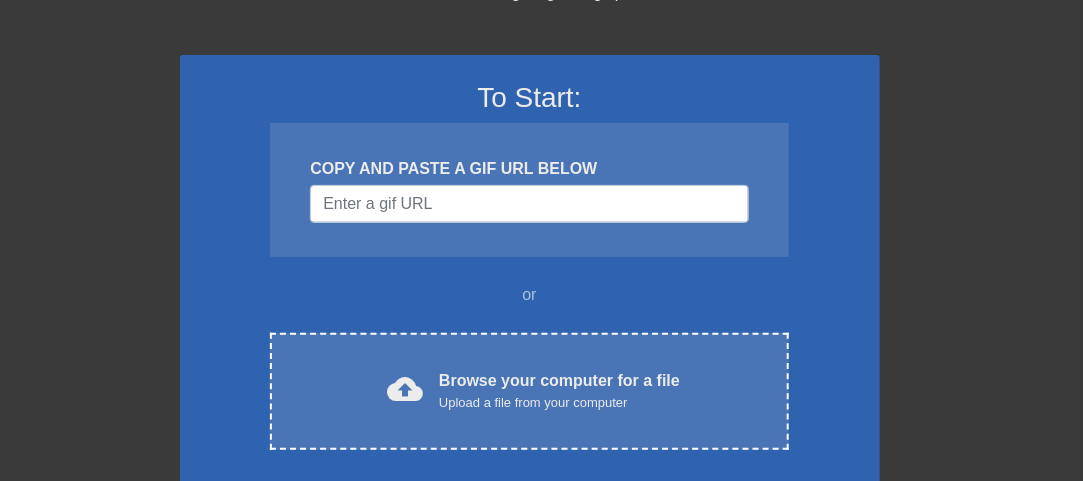 scroll, scrollTop: 100, scrollLeft: 0, axis: vertical 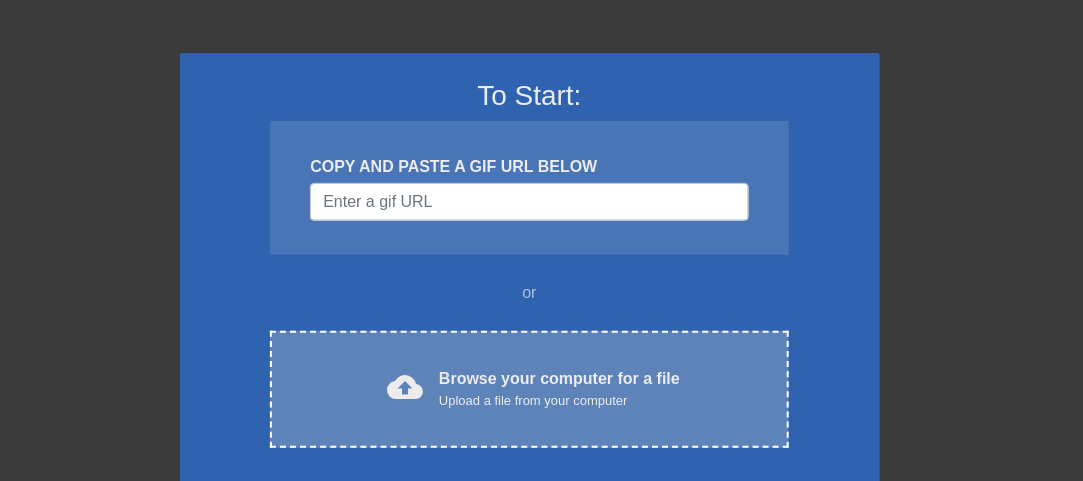 click on "Browse your computer for a file Upload a file from your computer" at bounding box center (559, 389) 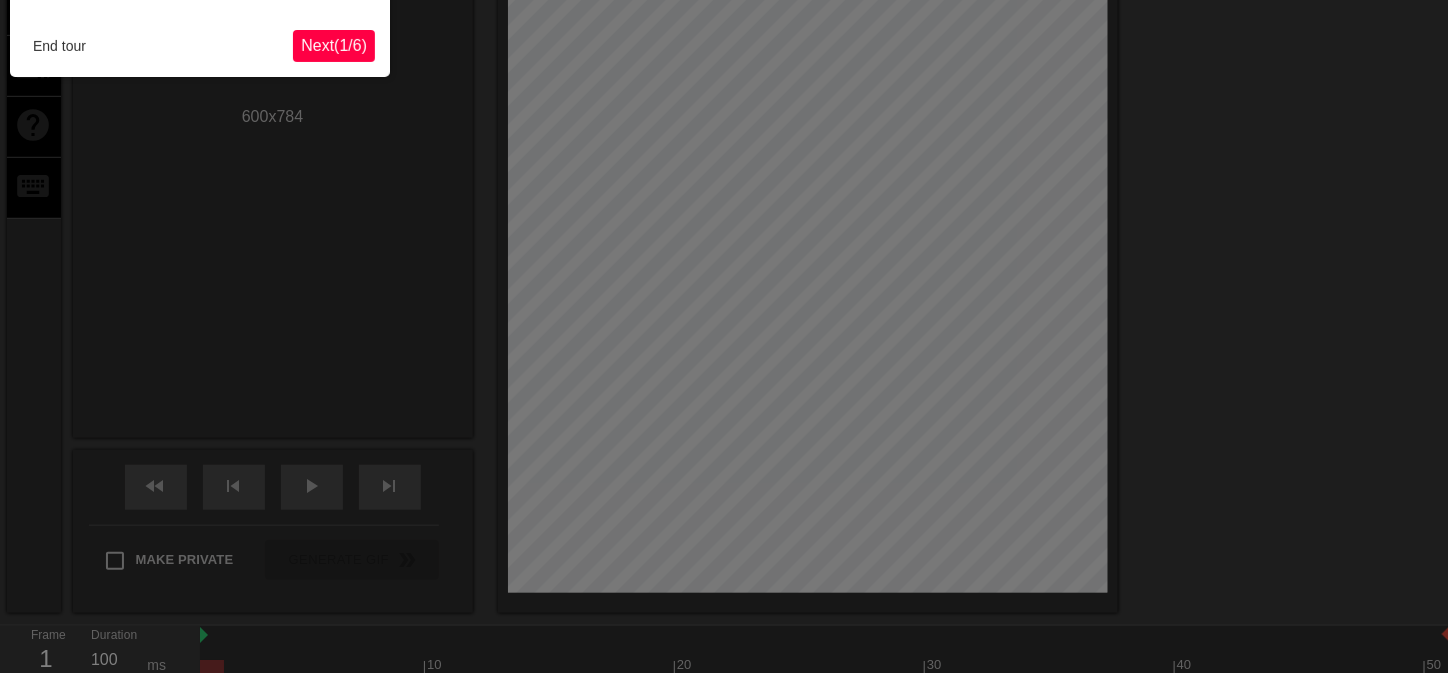 scroll, scrollTop: 49, scrollLeft: 0, axis: vertical 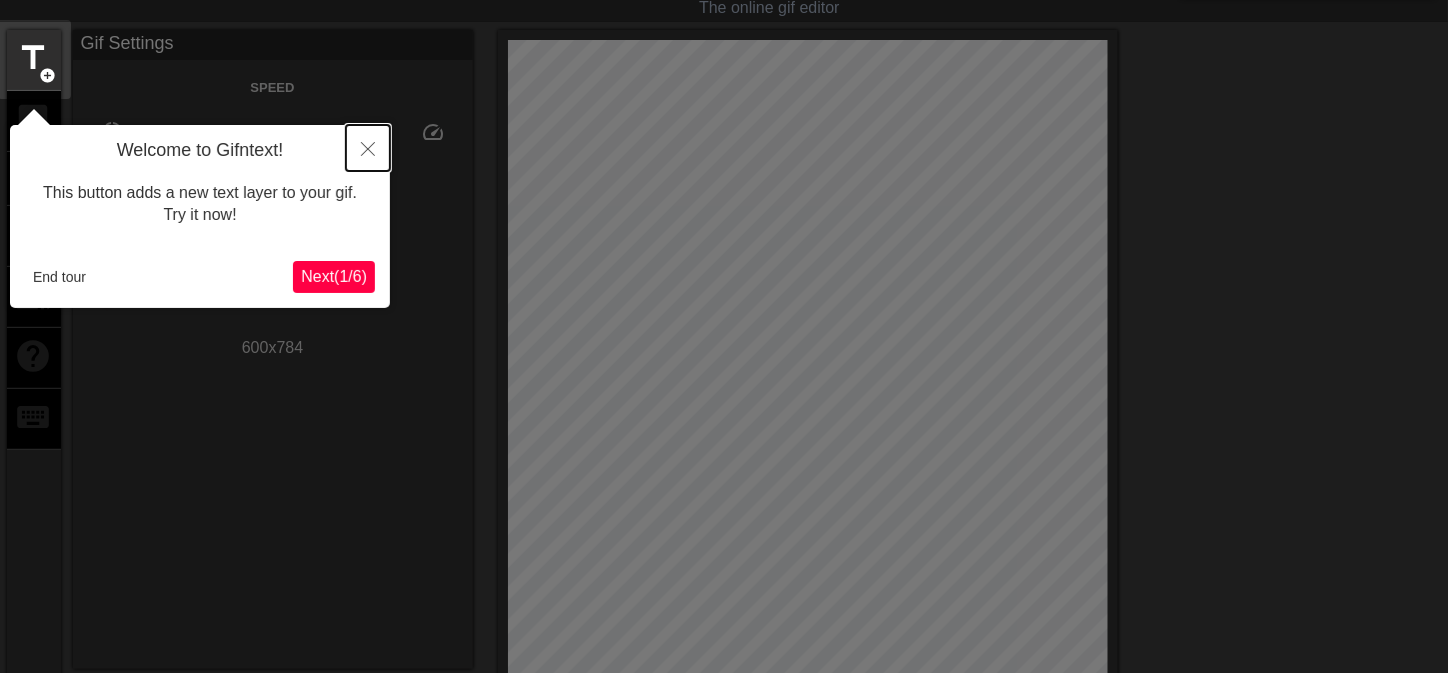 click at bounding box center [368, 148] 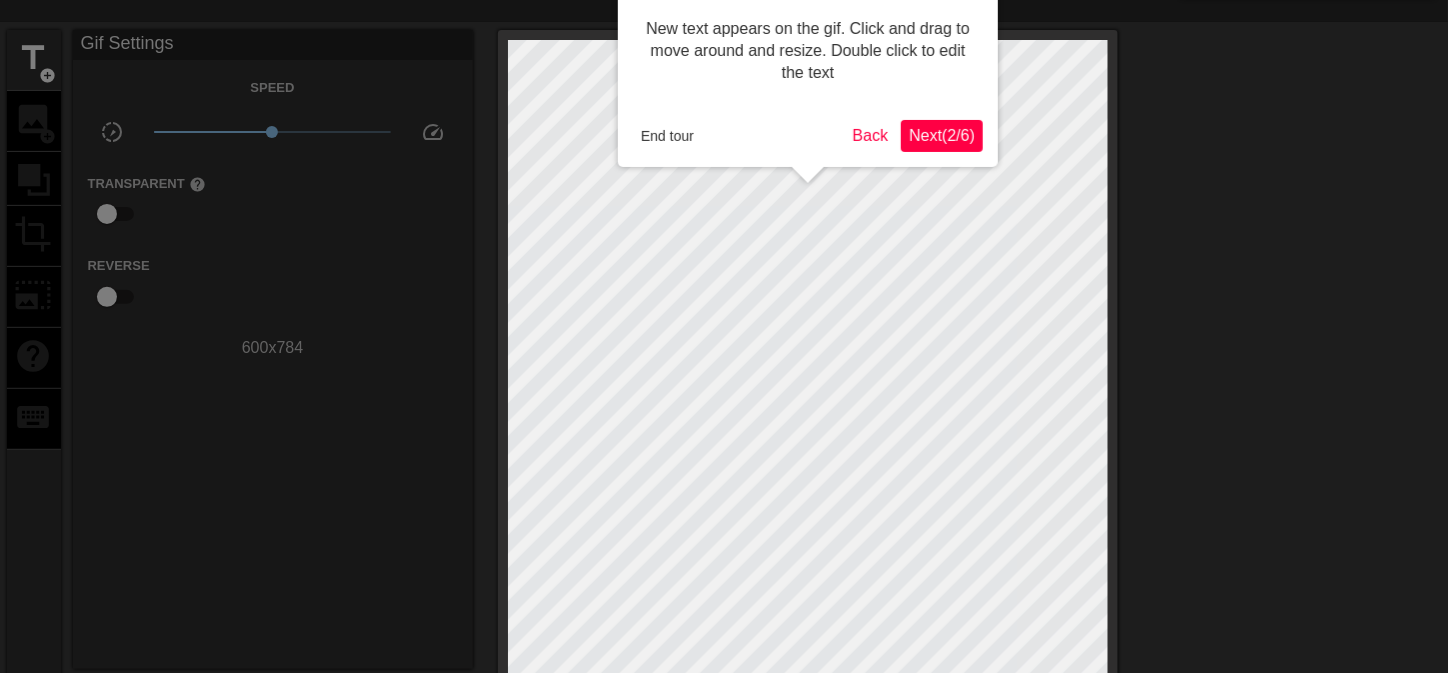 scroll, scrollTop: 0, scrollLeft: 0, axis: both 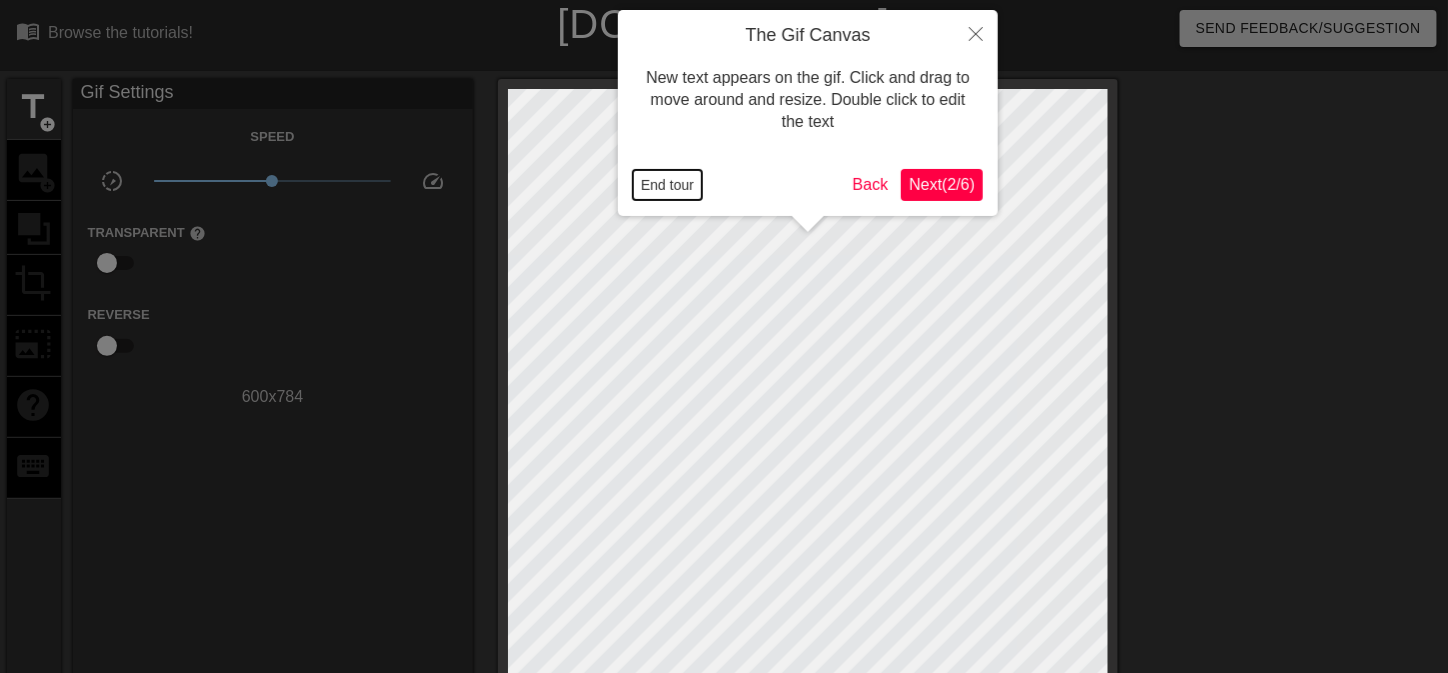 click on "End tour" at bounding box center [667, 185] 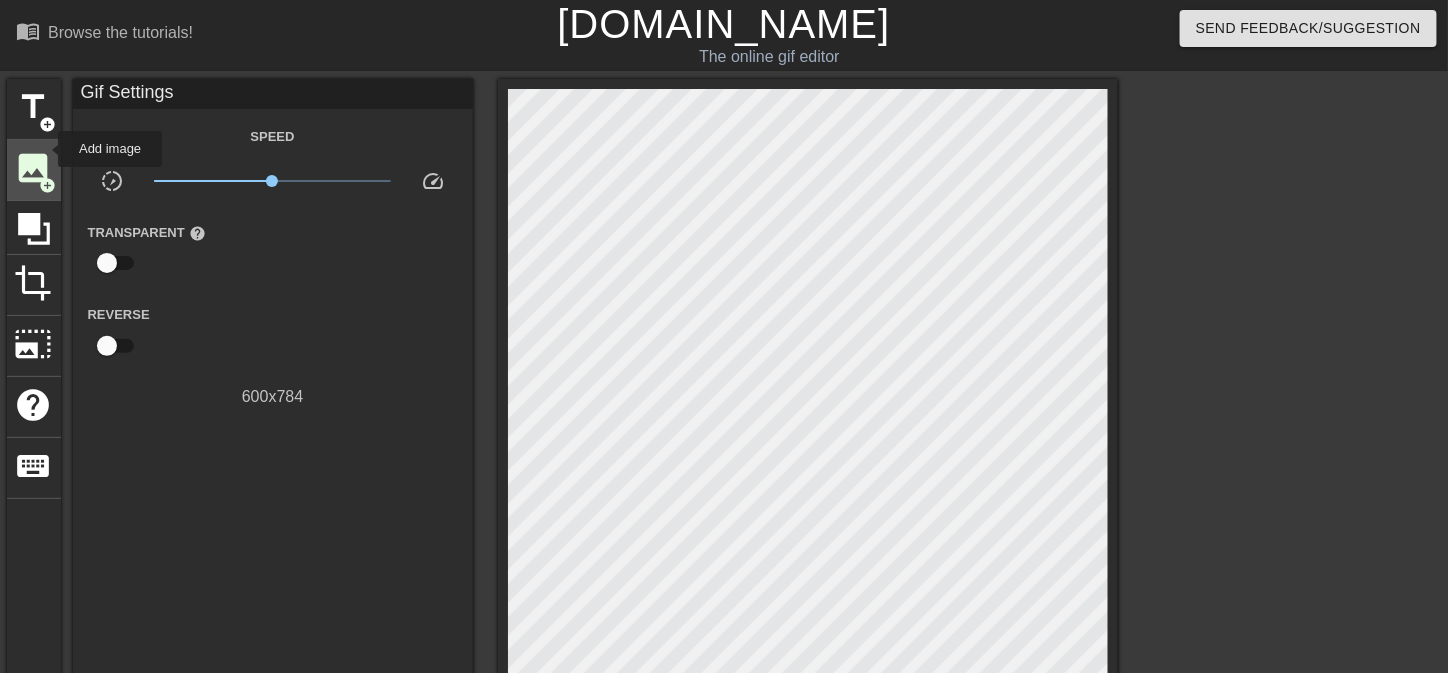 click on "image" at bounding box center [34, 168] 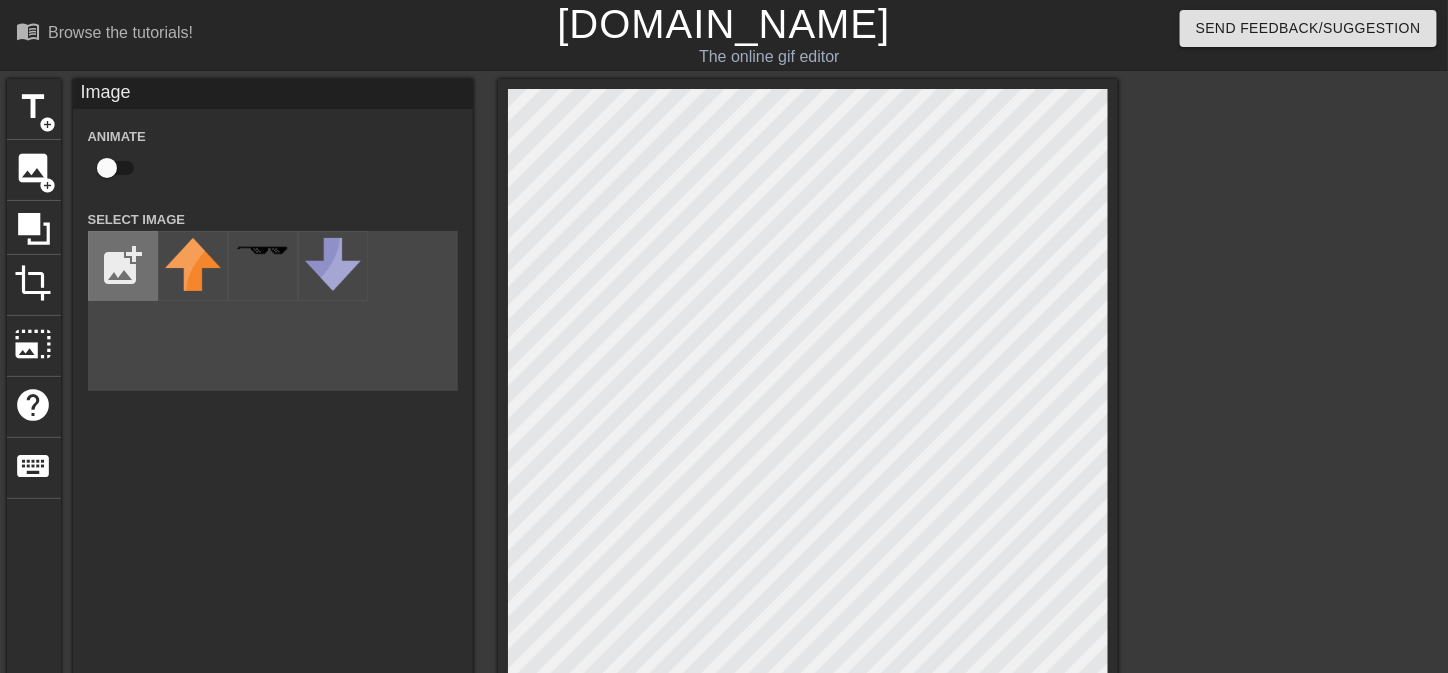 click at bounding box center [123, 266] 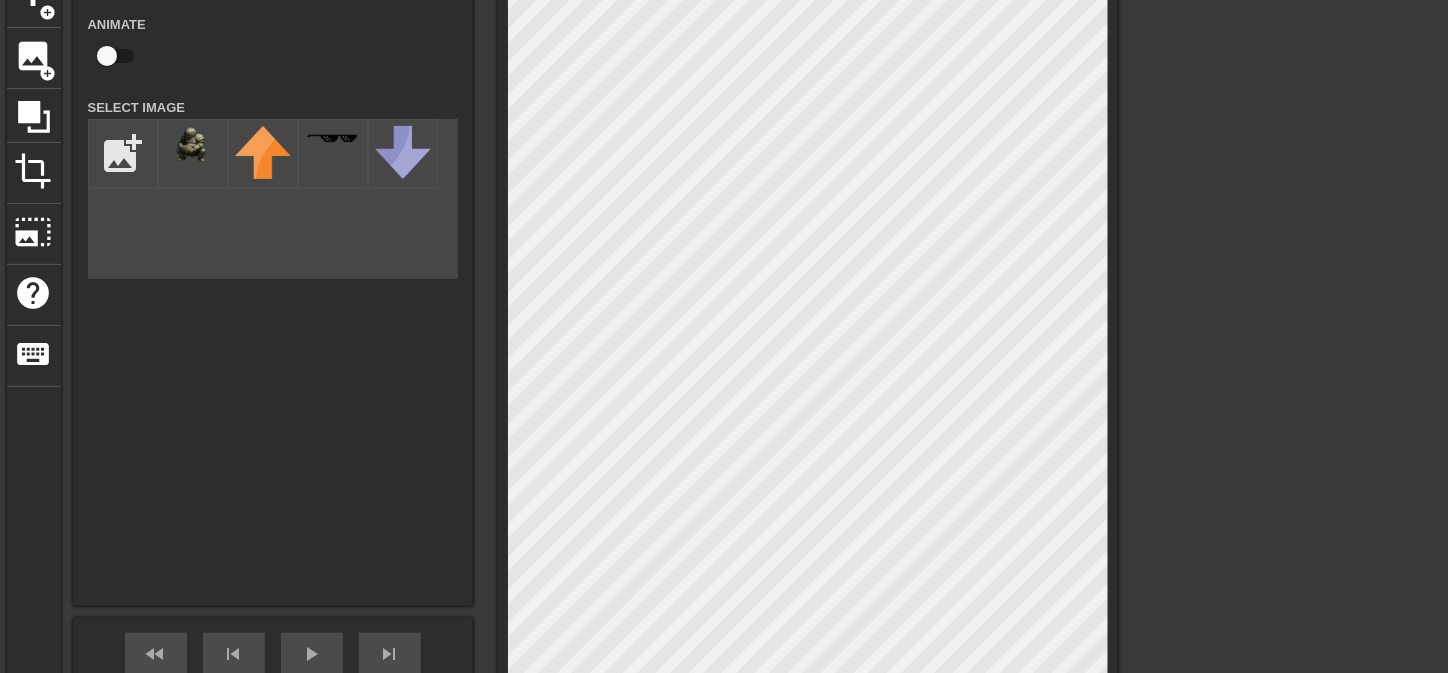 scroll, scrollTop: 100, scrollLeft: 0, axis: vertical 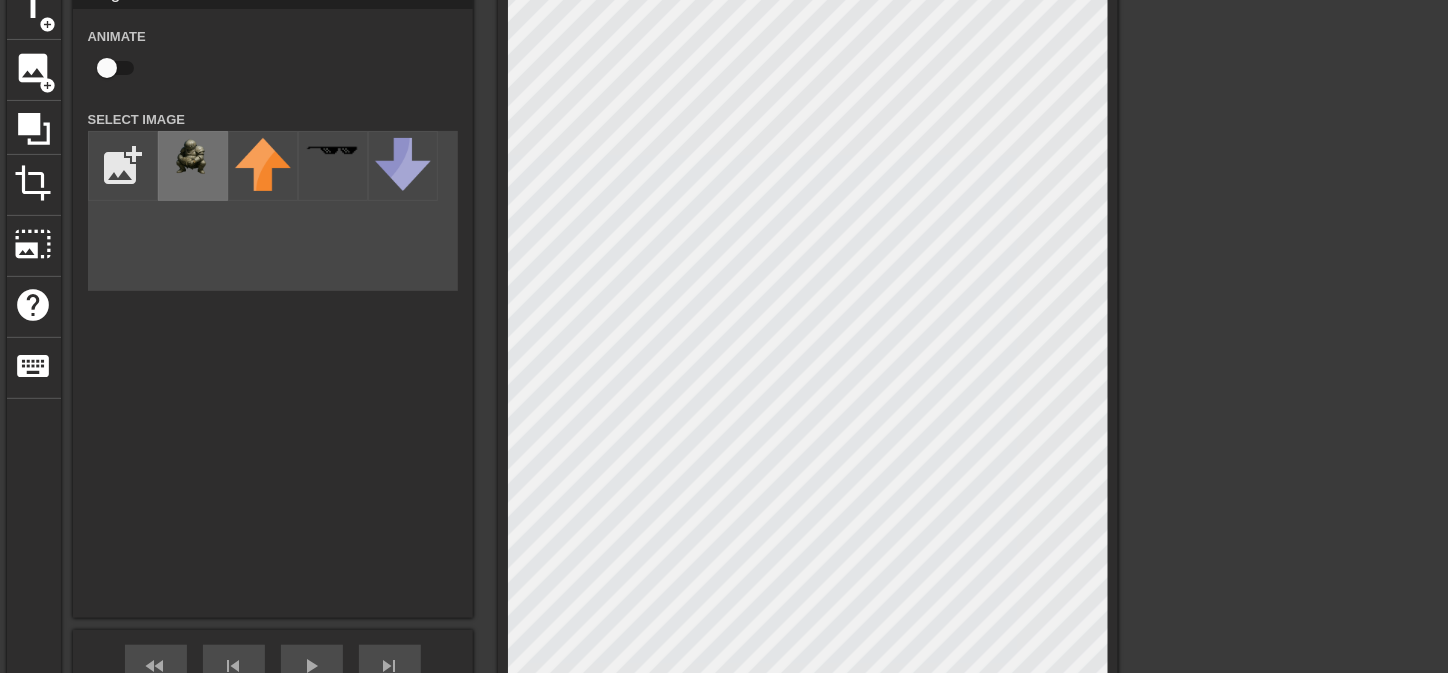 click at bounding box center (193, 156) 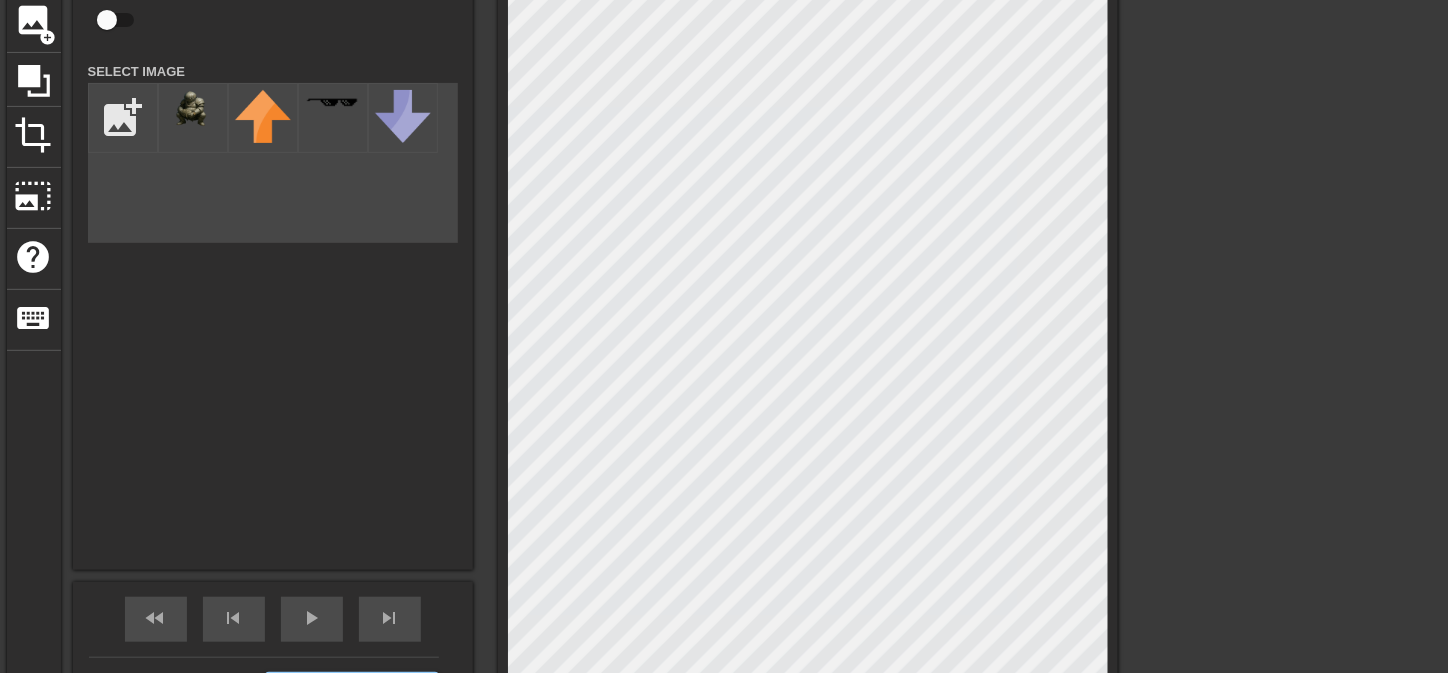 scroll, scrollTop: 300, scrollLeft: 0, axis: vertical 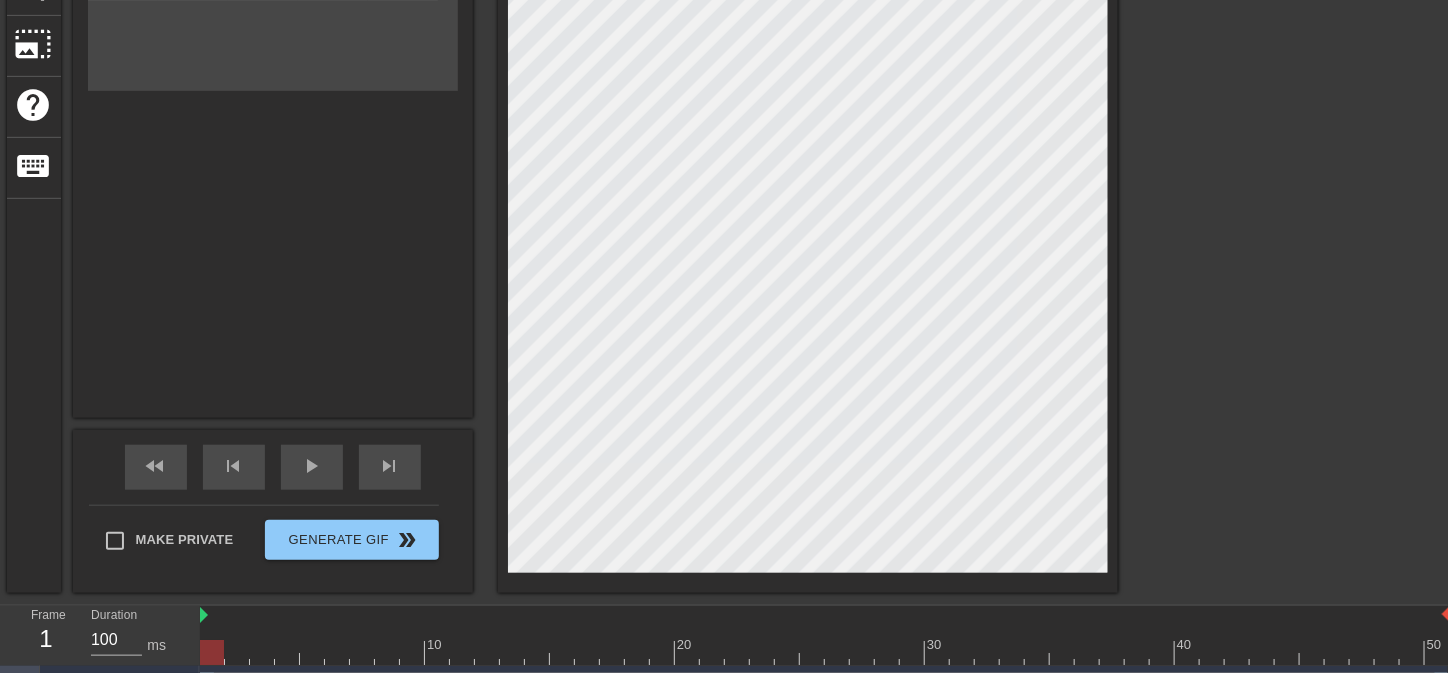 click at bounding box center (808, 186) 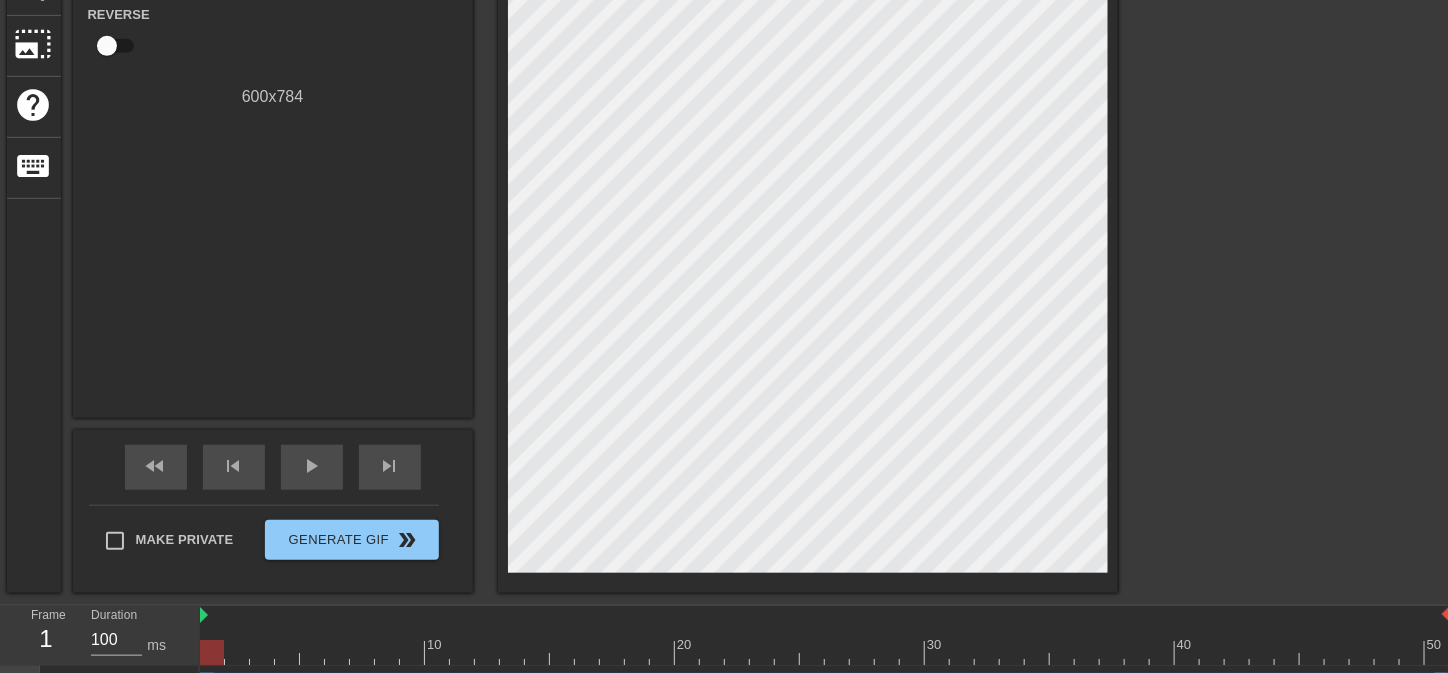 click on "title add_circle image add_circle crop photo_size_select_large help keyboard Gif Settings Speed slow_motion_video x1.00 speed Transparent help Reverse 600  x  784 fast_rewind skip_previous play_arrow skip_next Make Private Generate Gif double_arrow" at bounding box center (724, 186) 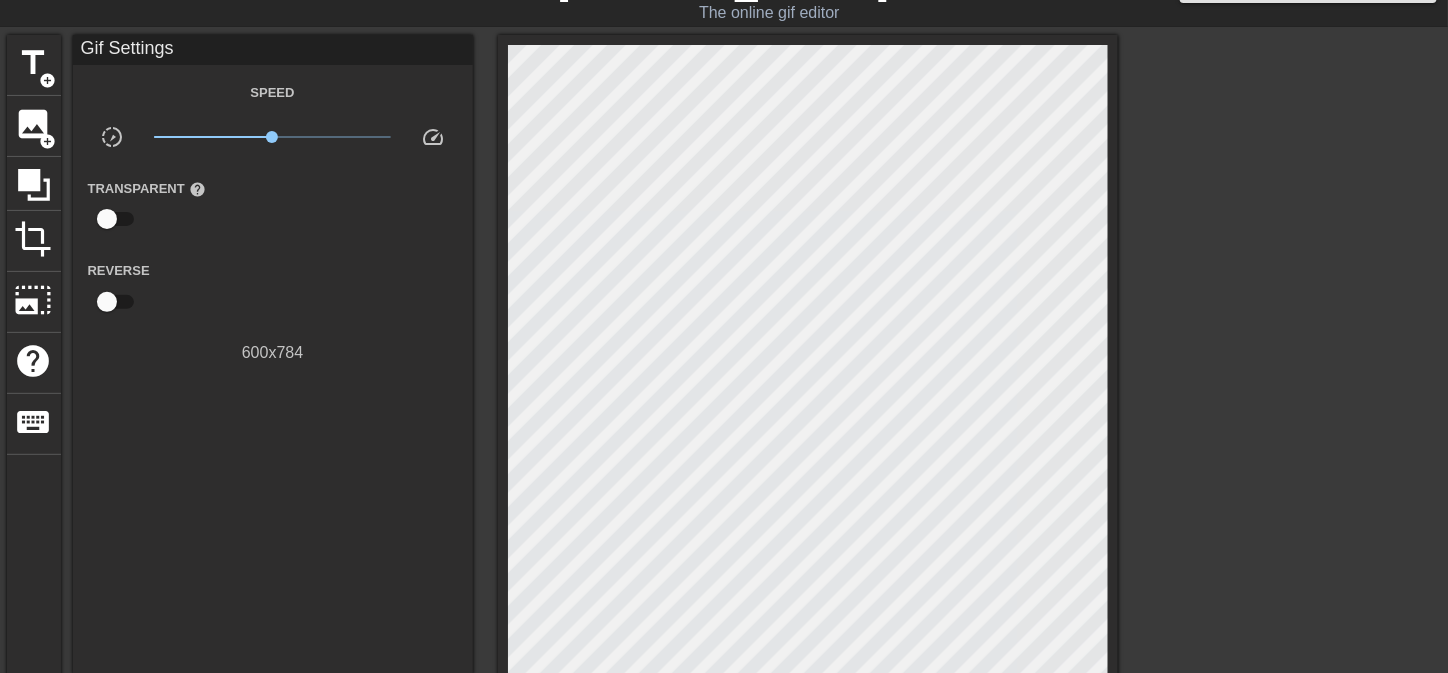 scroll, scrollTop: 341, scrollLeft: 0, axis: vertical 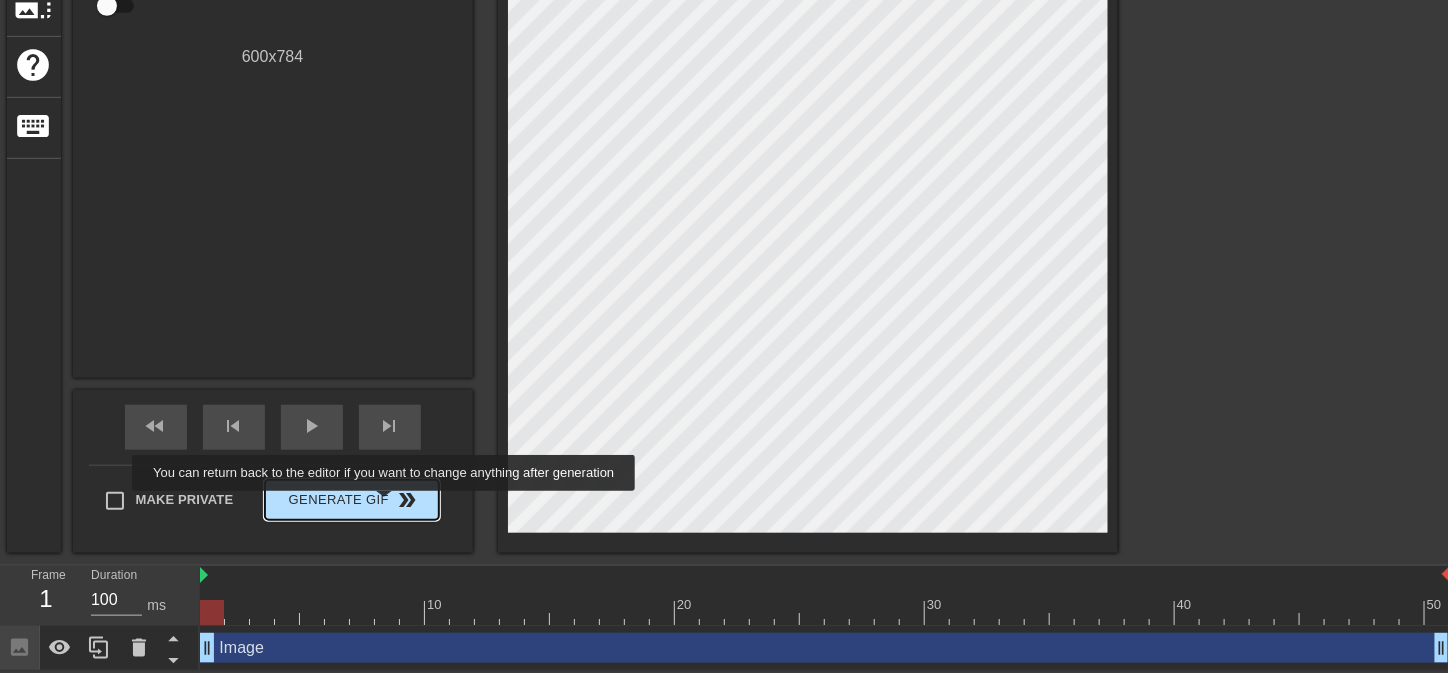 click on "Generate Gif double_arrow" at bounding box center (351, 500) 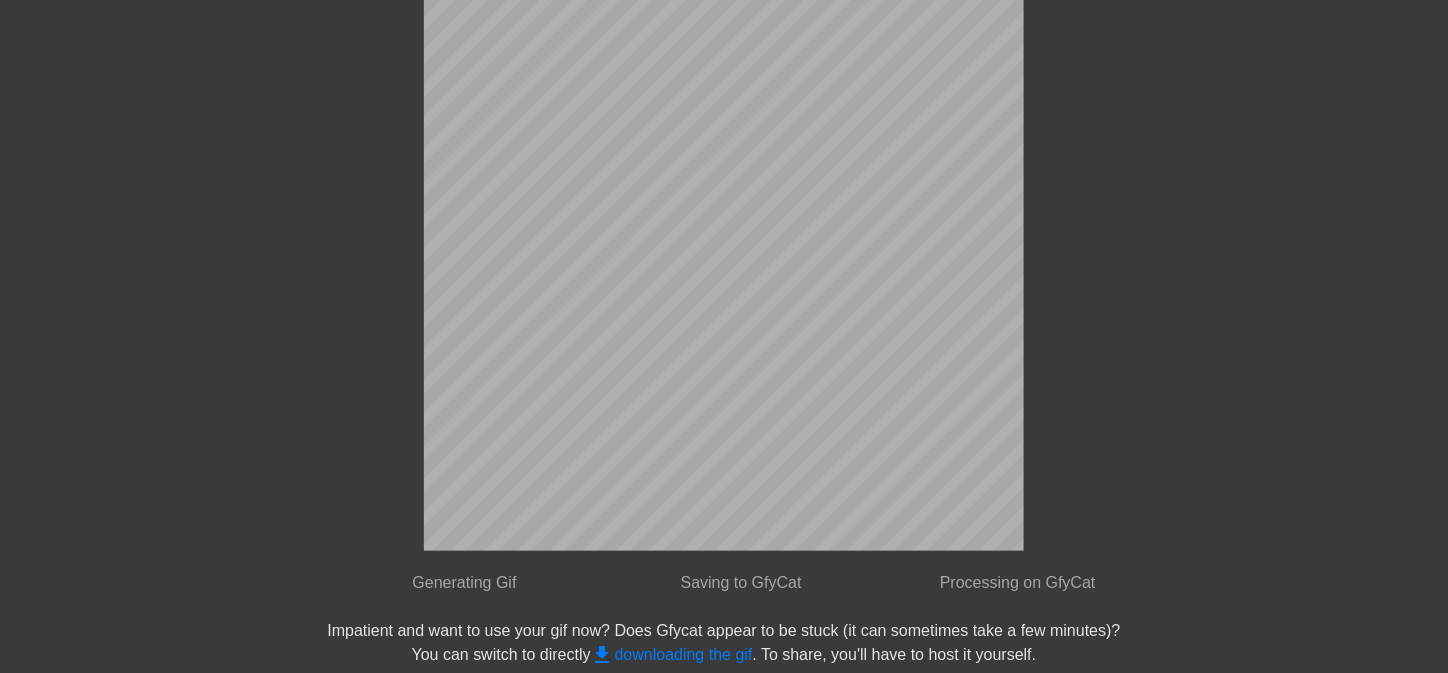 scroll, scrollTop: 14, scrollLeft: 0, axis: vertical 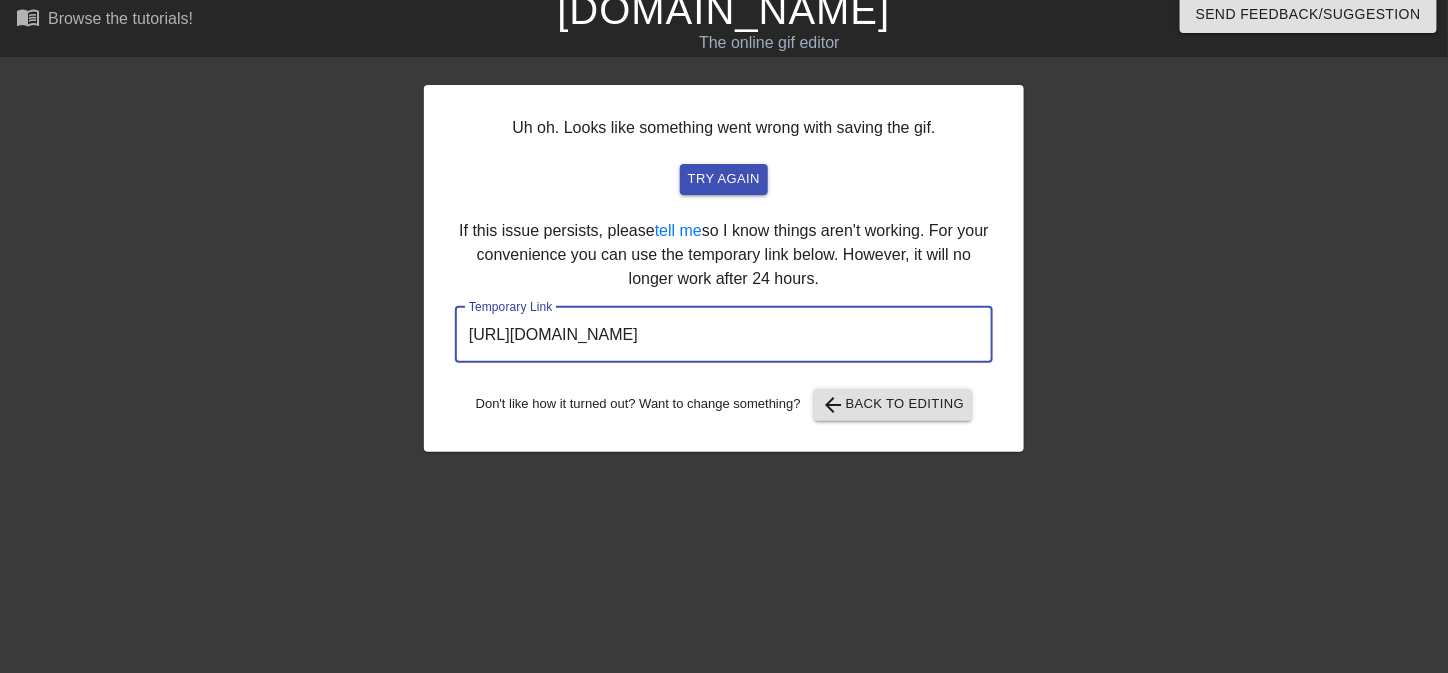 drag, startPoint x: 885, startPoint y: 339, endPoint x: 438, endPoint y: 338, distance: 447.00113 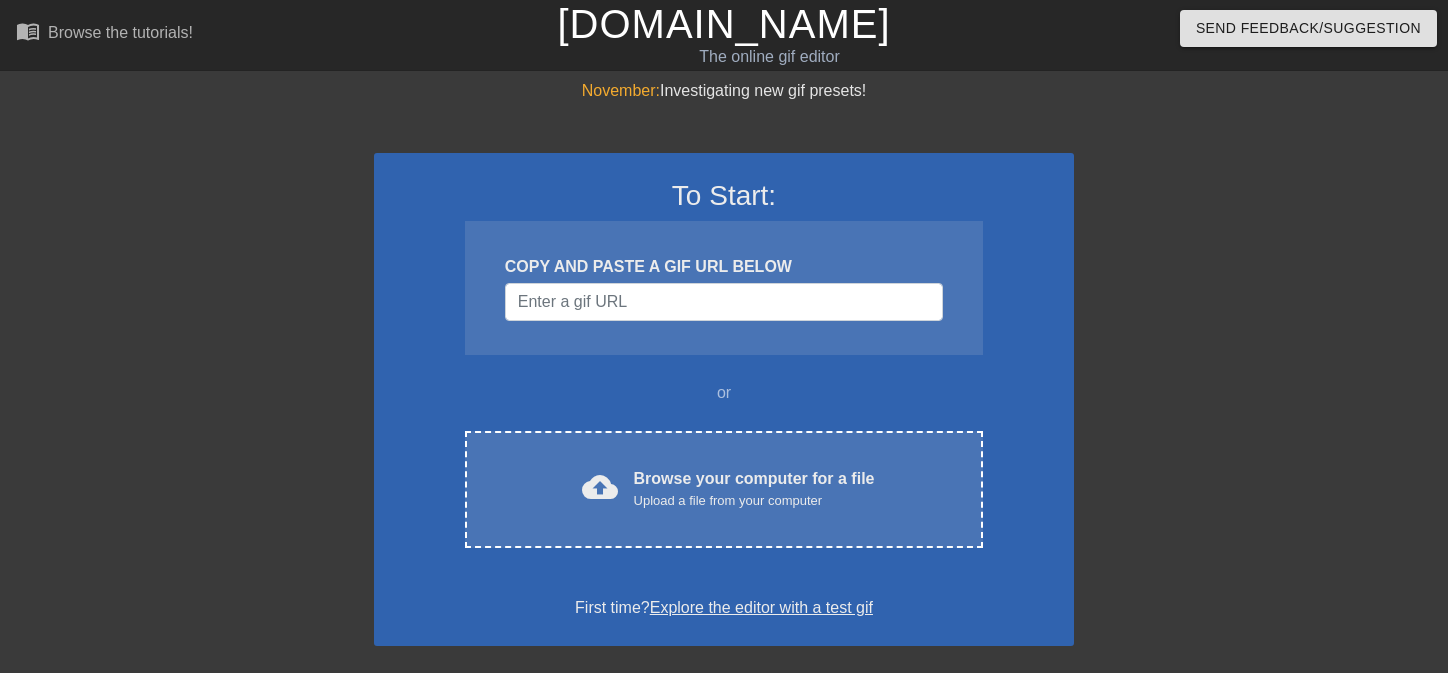scroll, scrollTop: 0, scrollLeft: 0, axis: both 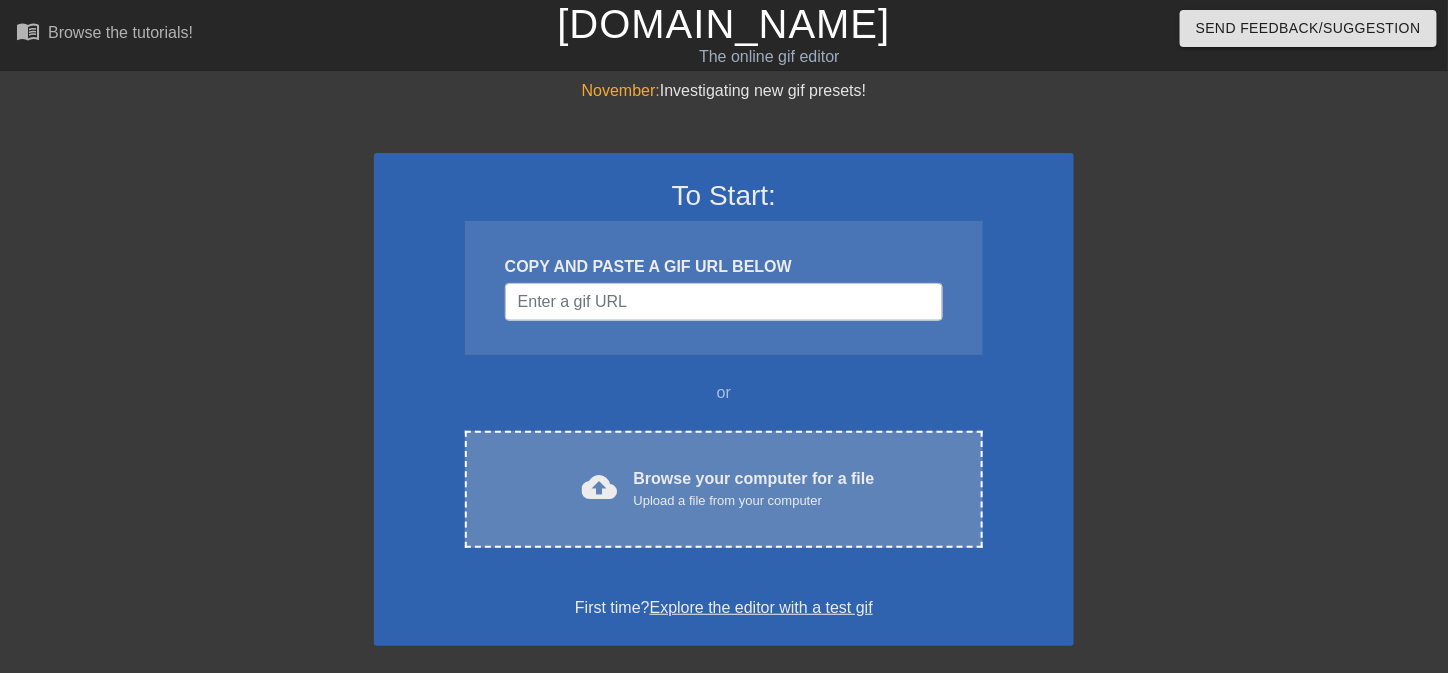 click on "Browse your computer for a file Upload a file from your computer" at bounding box center [754, 489] 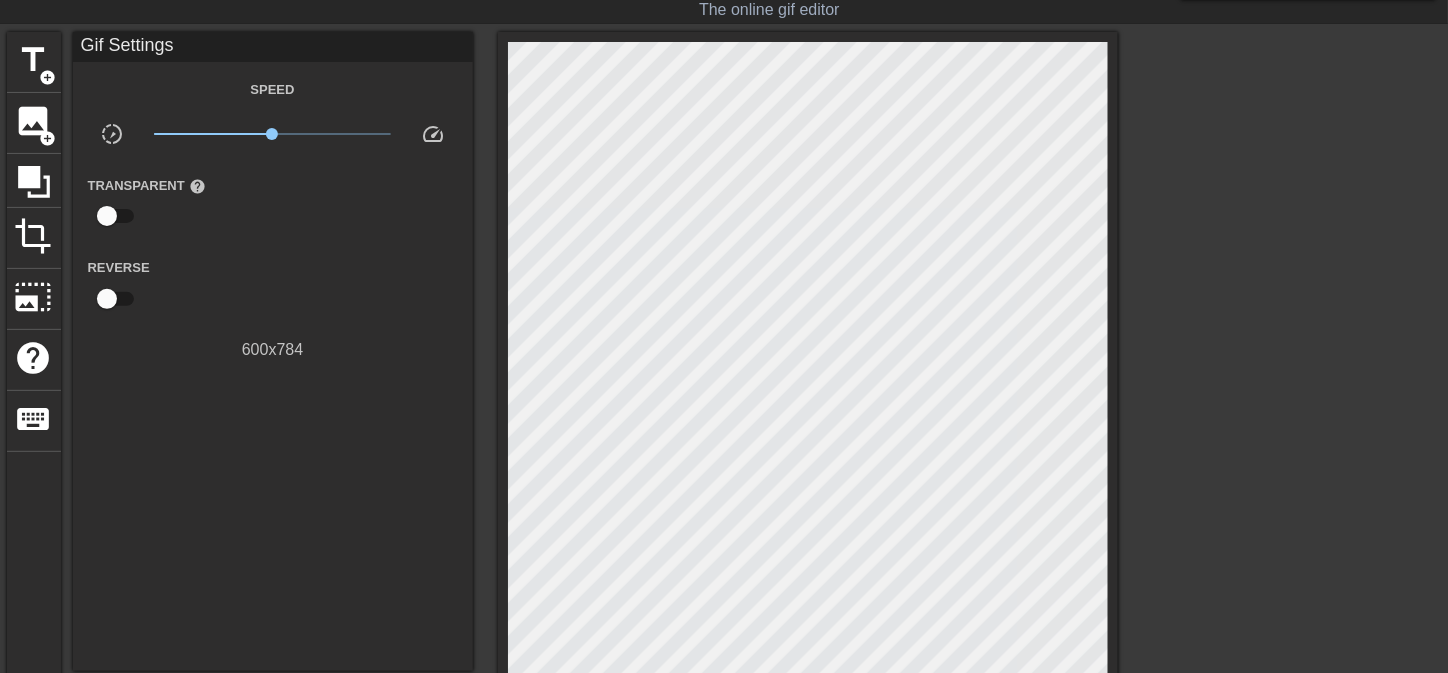 scroll, scrollTop: 46, scrollLeft: 0, axis: vertical 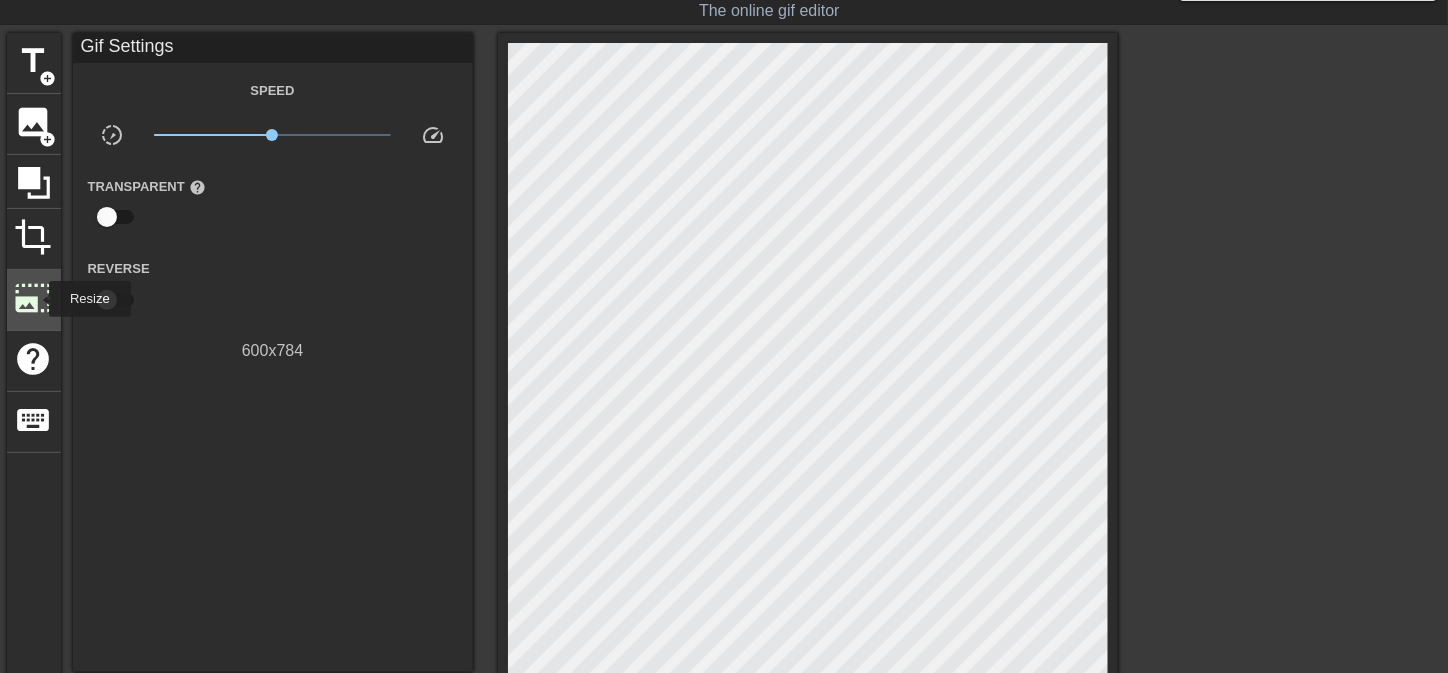click on "photo_size_select_large" at bounding box center [34, 298] 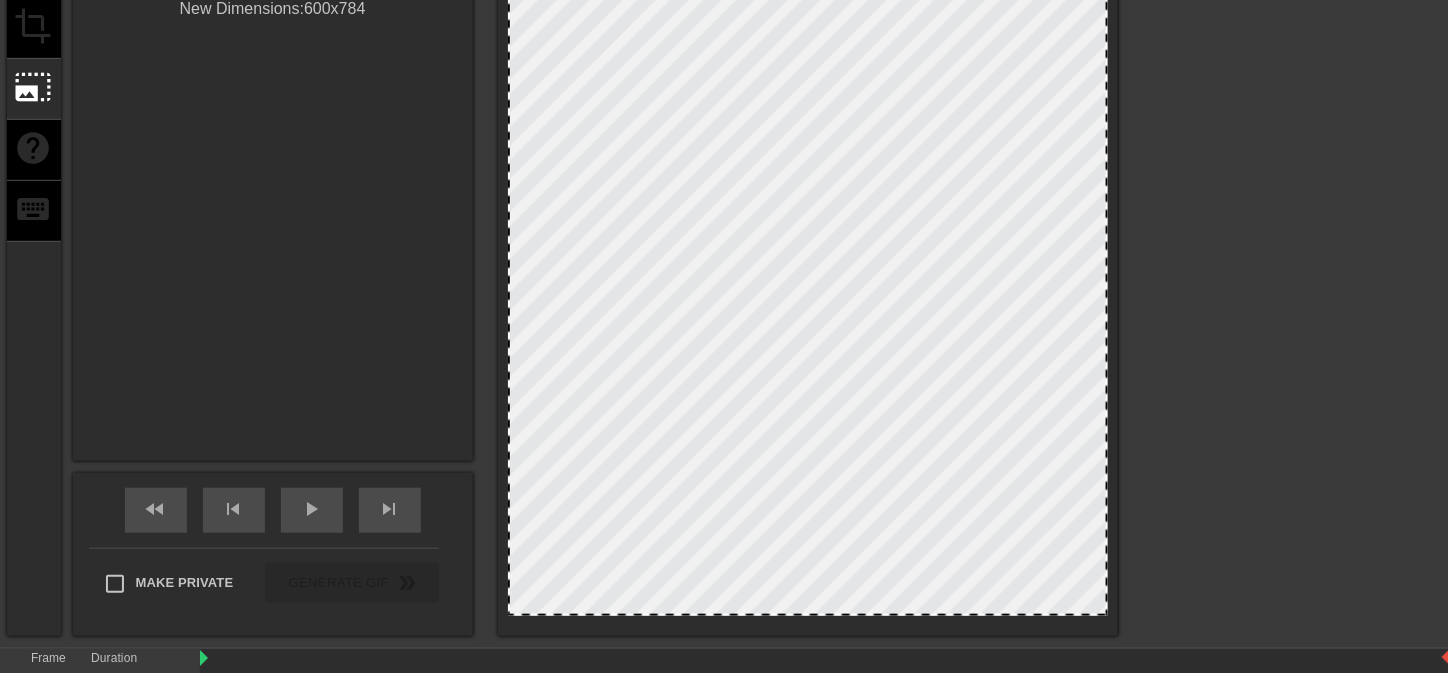 scroll, scrollTop: 446, scrollLeft: 0, axis: vertical 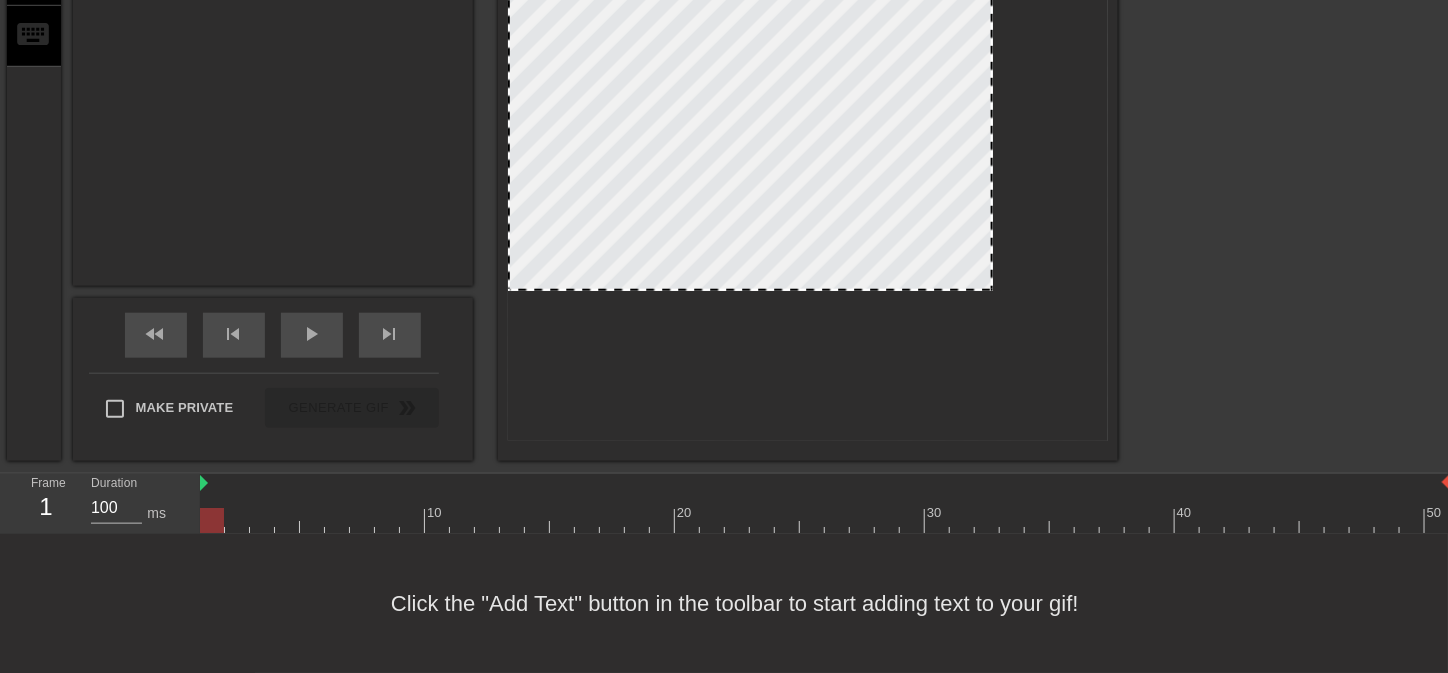 click at bounding box center (808, 49) 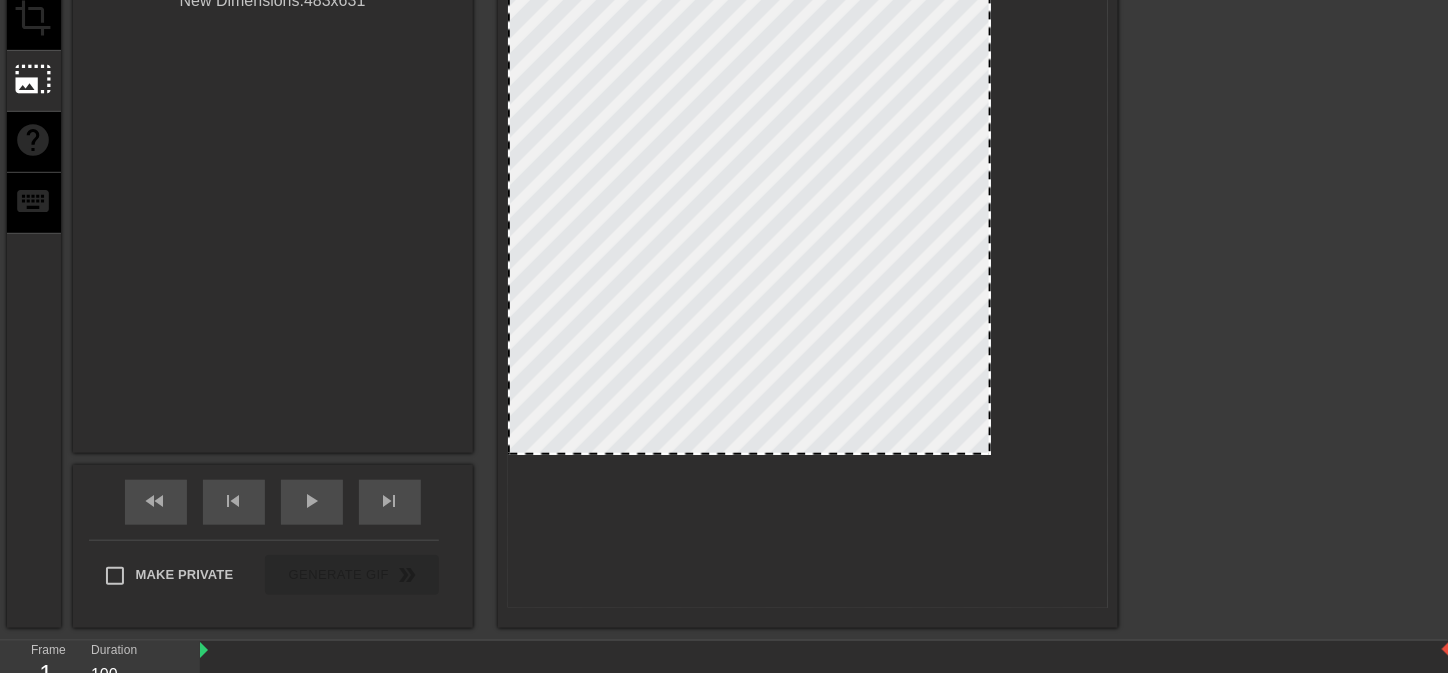 scroll, scrollTop: 346, scrollLeft: 0, axis: vertical 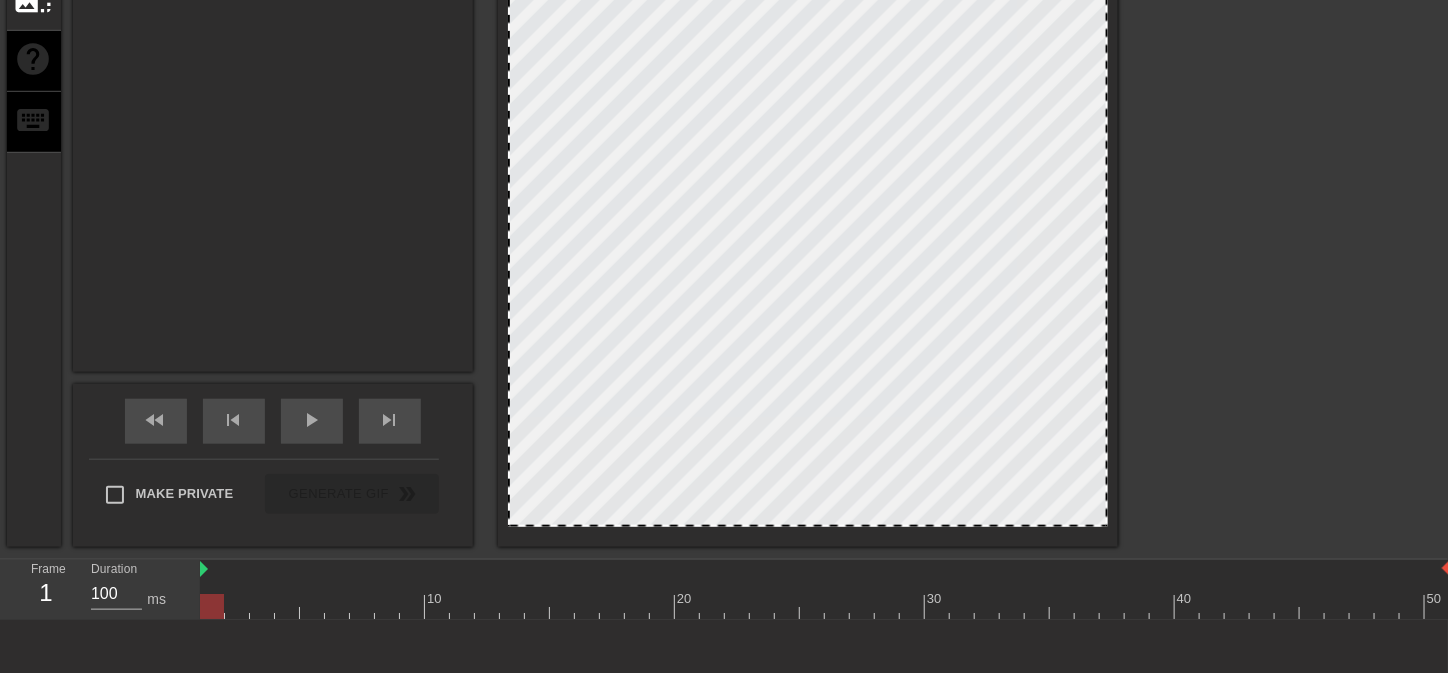 drag, startPoint x: 988, startPoint y: 367, endPoint x: 1152, endPoint y: 585, distance: 272.8003 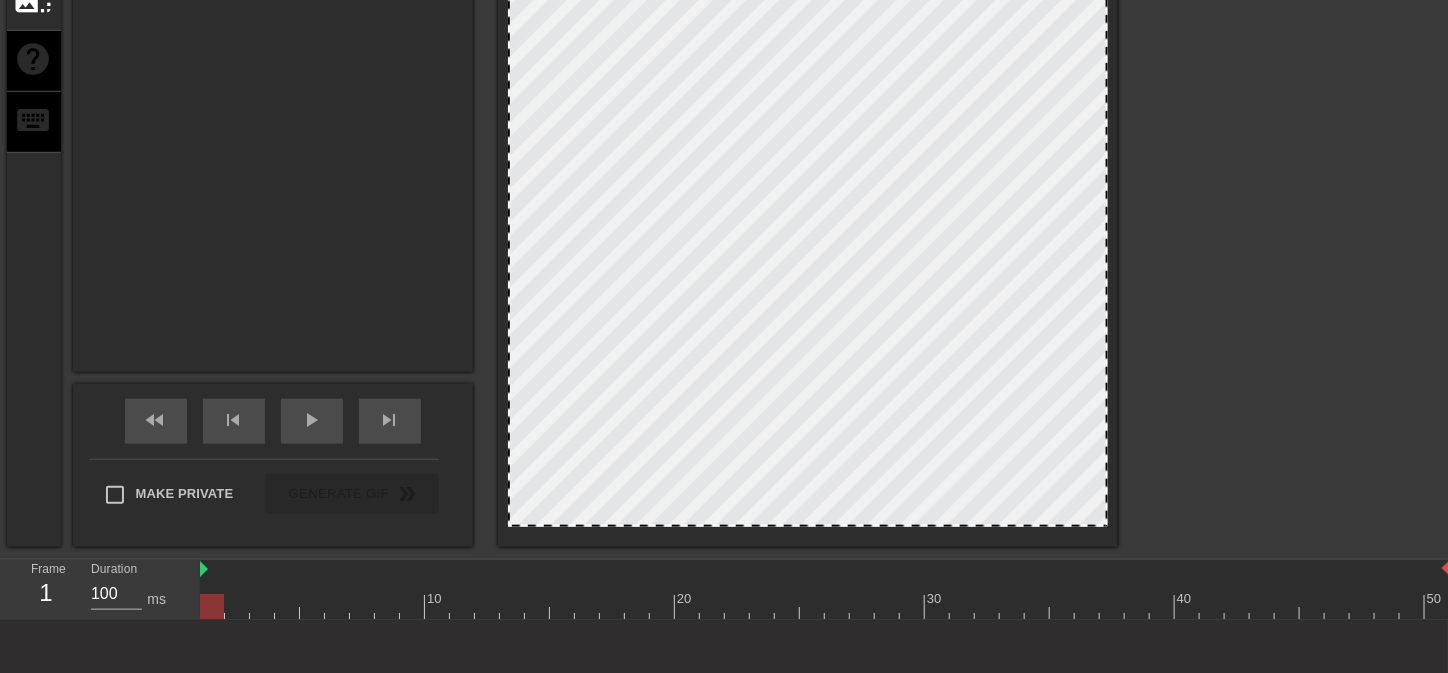 click on "menu_book Browse the tutorials! Gifntext.com The online gif editor Send Feedback/Suggestion title add_circle image add_circle crop photo_size_select_large help keyboard Resize Gif Drag the box to resize the gif. When done, click apply below or [enter] to save changes. Cancel Apply New Dimensions:  600  x  784 fast_rewind skip_previous play_arrow skip_next Make Private Generate Gif double_arrow     Frame 1 Duration 100 ms                                       10                                         20                                         30                                         40                                         50   Click the "Add Text" button in the toolbar to start adding text to your gif! Resize" at bounding box center [724, 206] 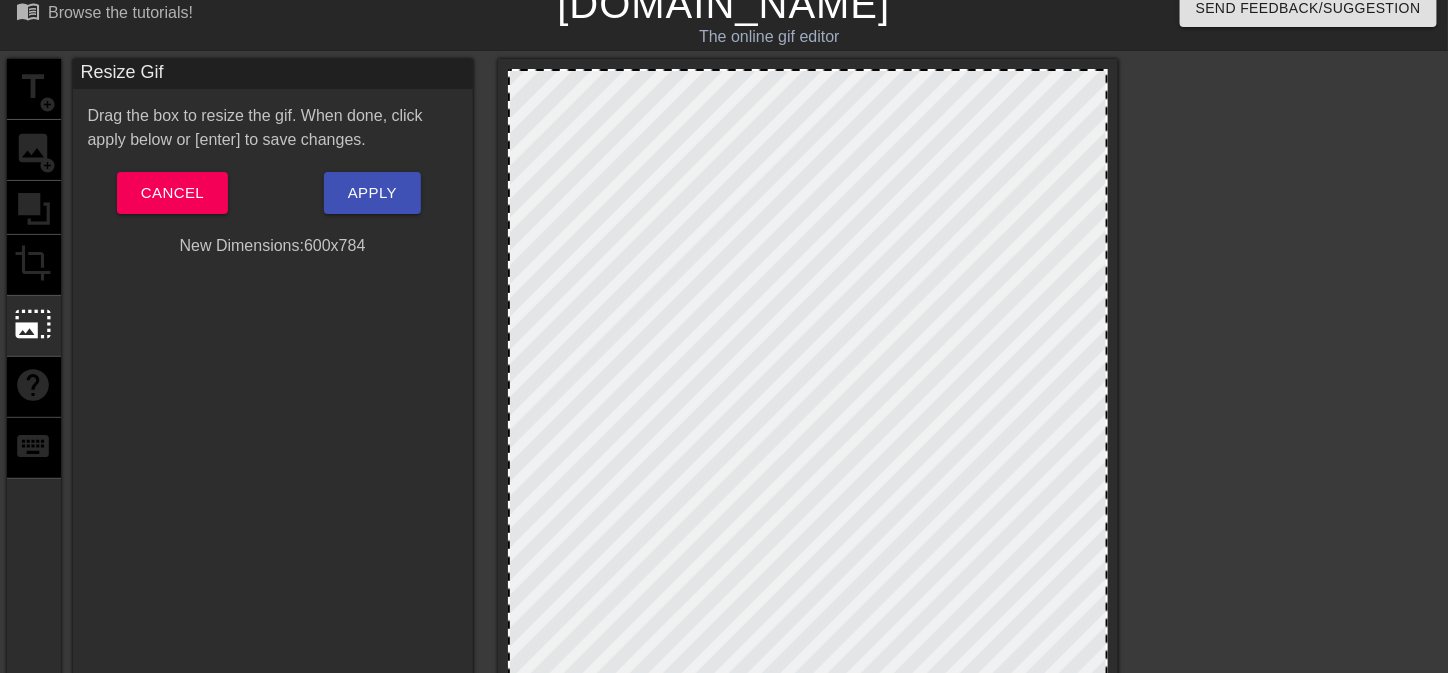 scroll, scrollTop: 0, scrollLeft: 0, axis: both 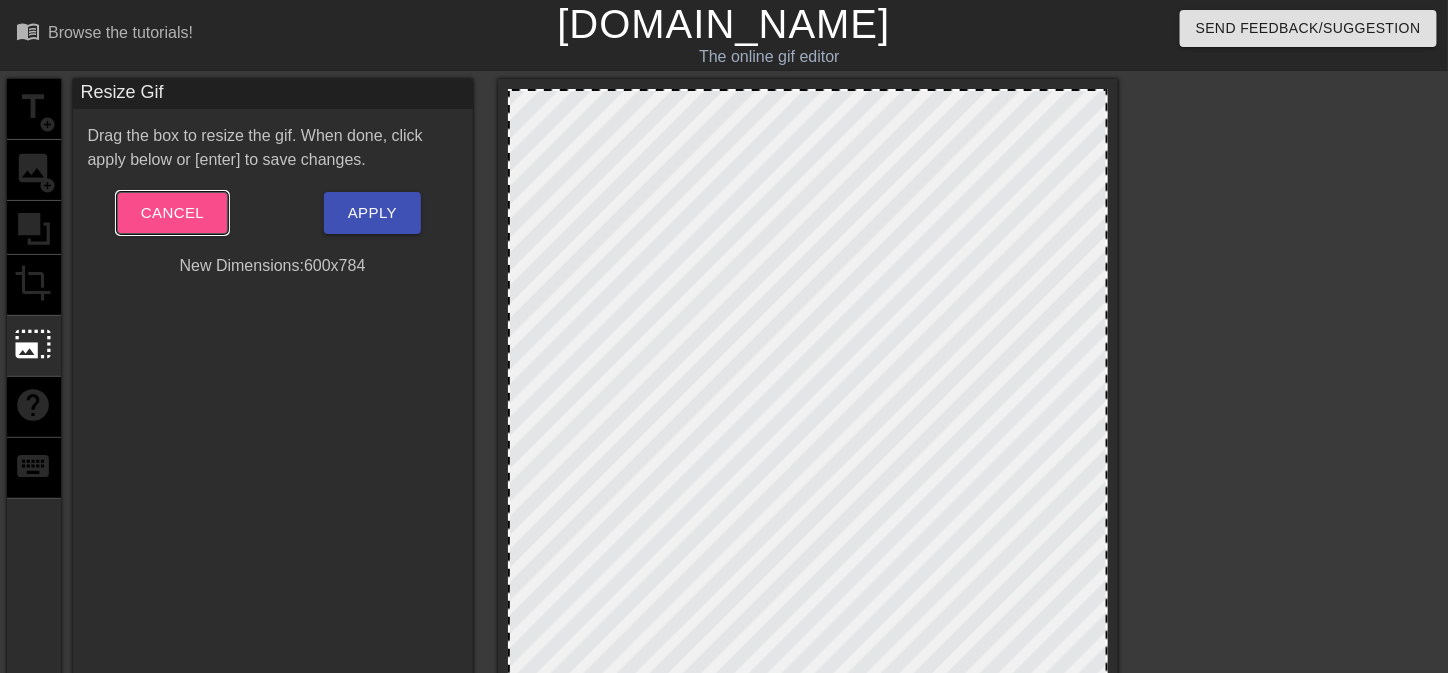 click on "Cancel" at bounding box center [172, 213] 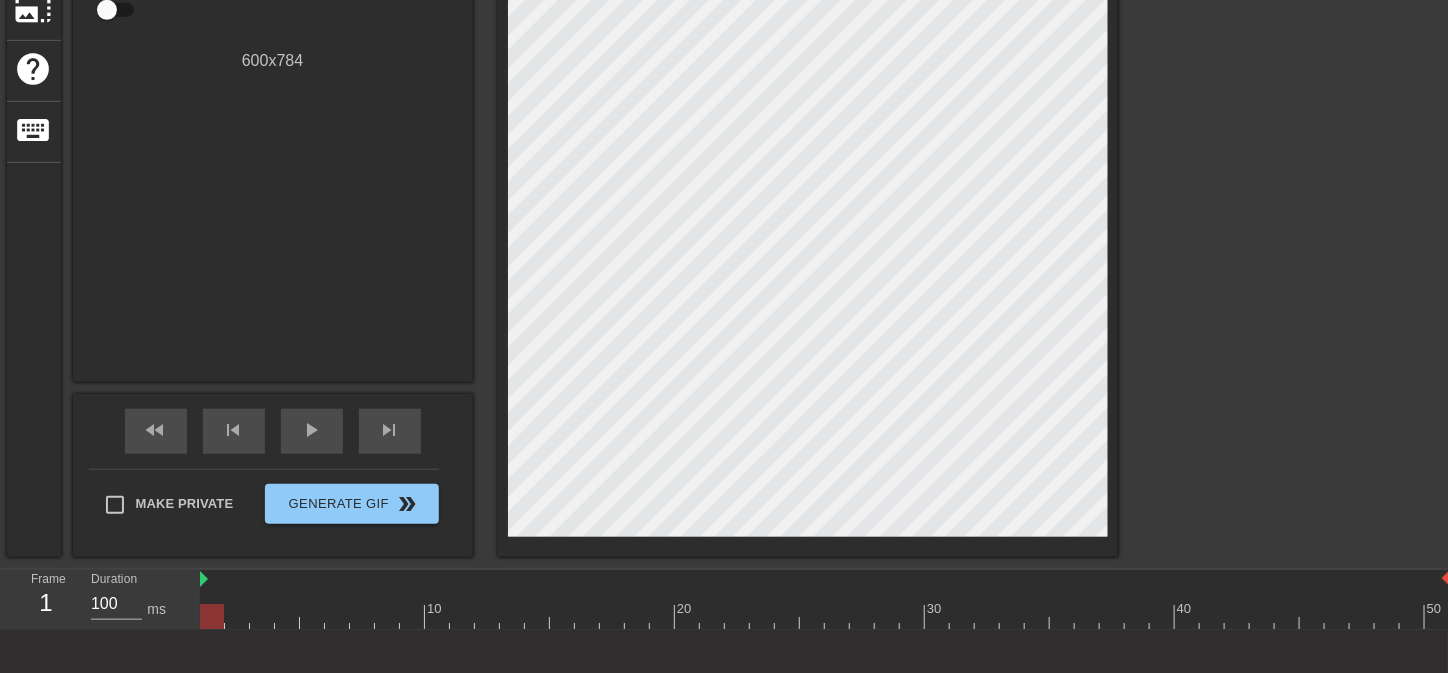 scroll, scrollTop: 400, scrollLeft: 0, axis: vertical 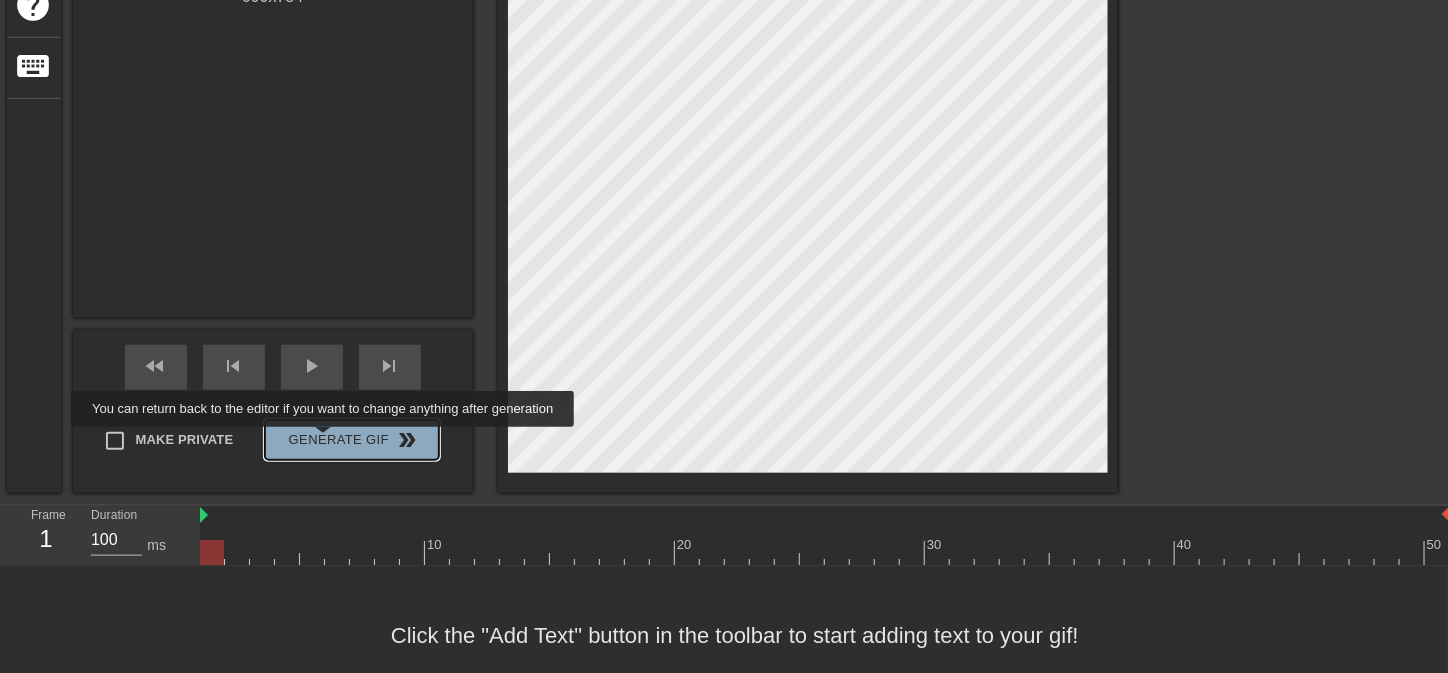 click on "Generate Gif double_arrow" at bounding box center (351, 440) 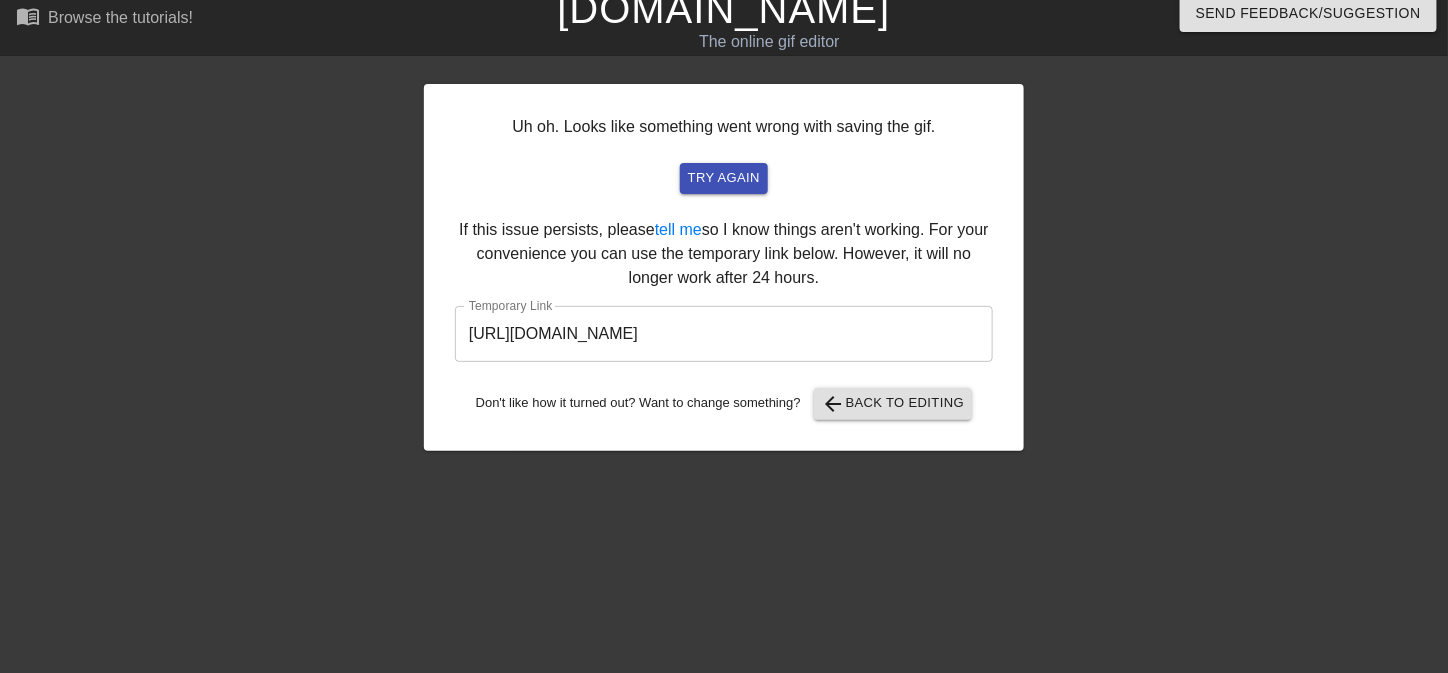scroll, scrollTop: 14, scrollLeft: 0, axis: vertical 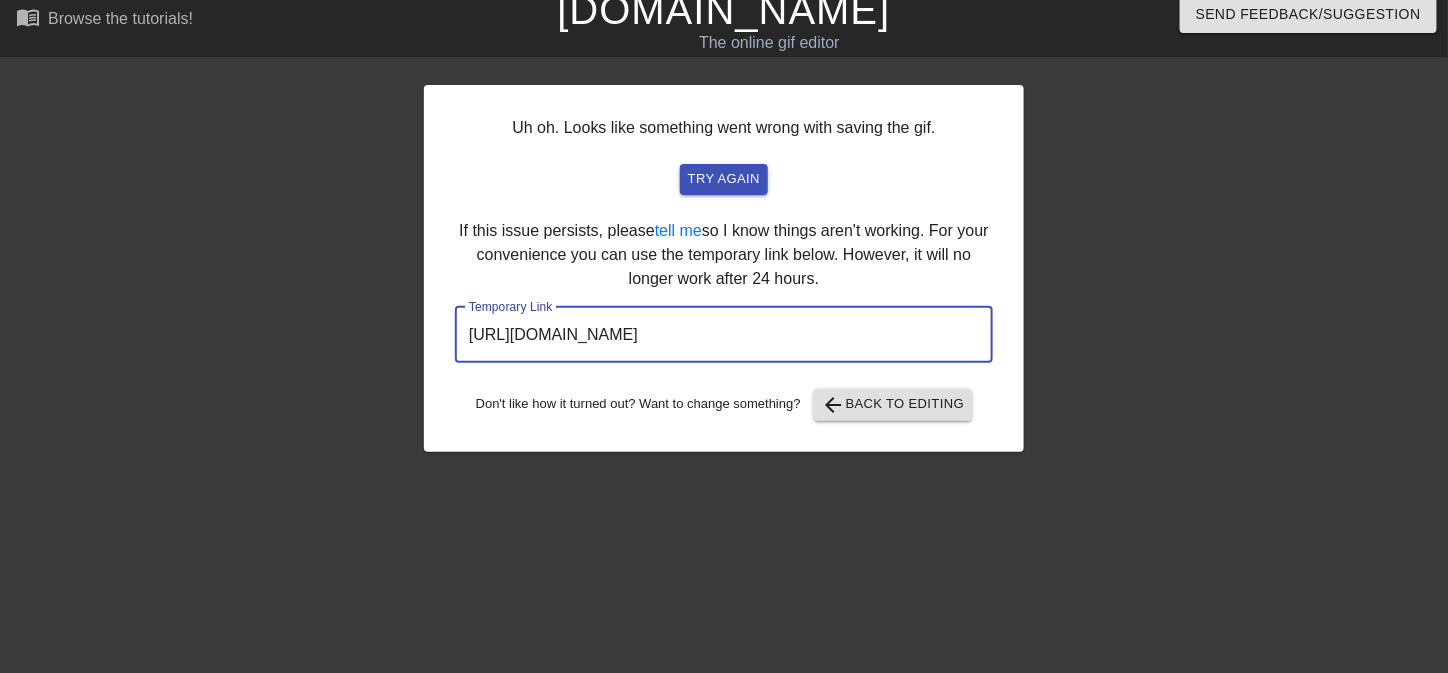 drag, startPoint x: 874, startPoint y: 338, endPoint x: 341, endPoint y: 346, distance: 533.06006 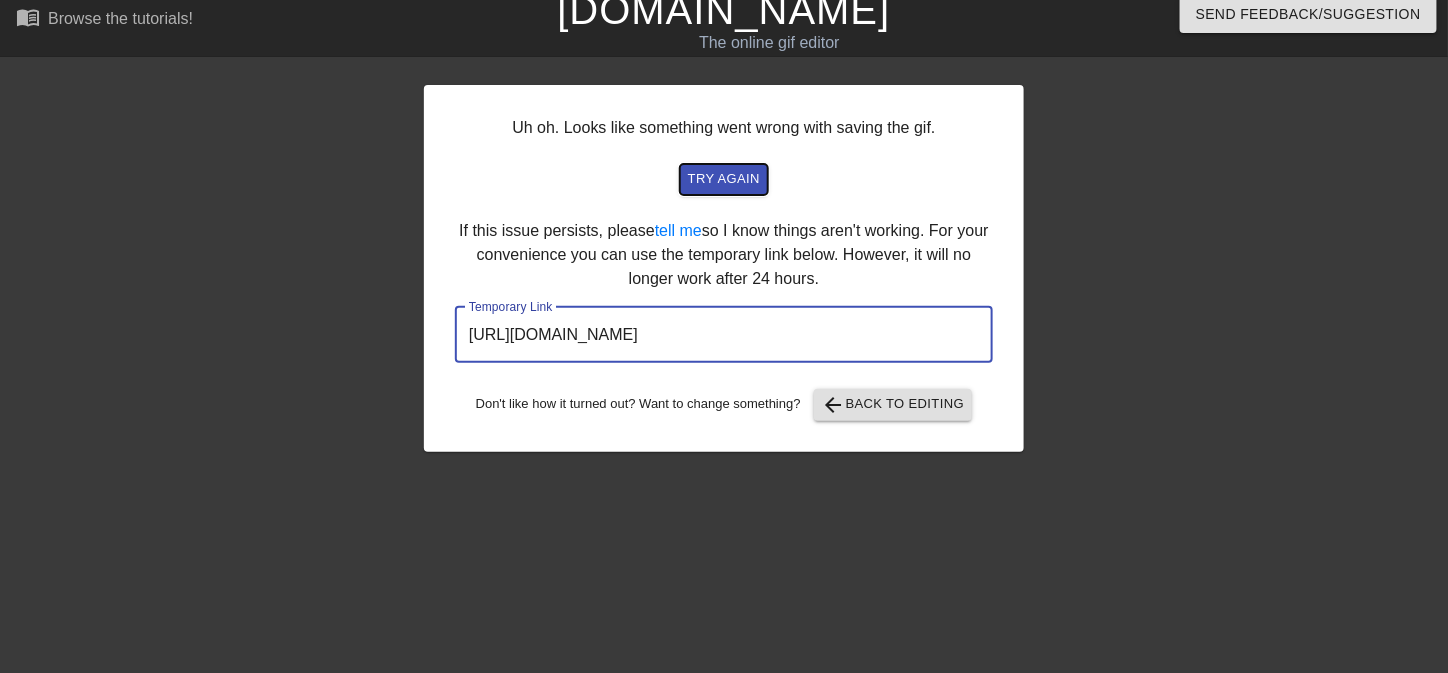 click on "try again" at bounding box center (724, 179) 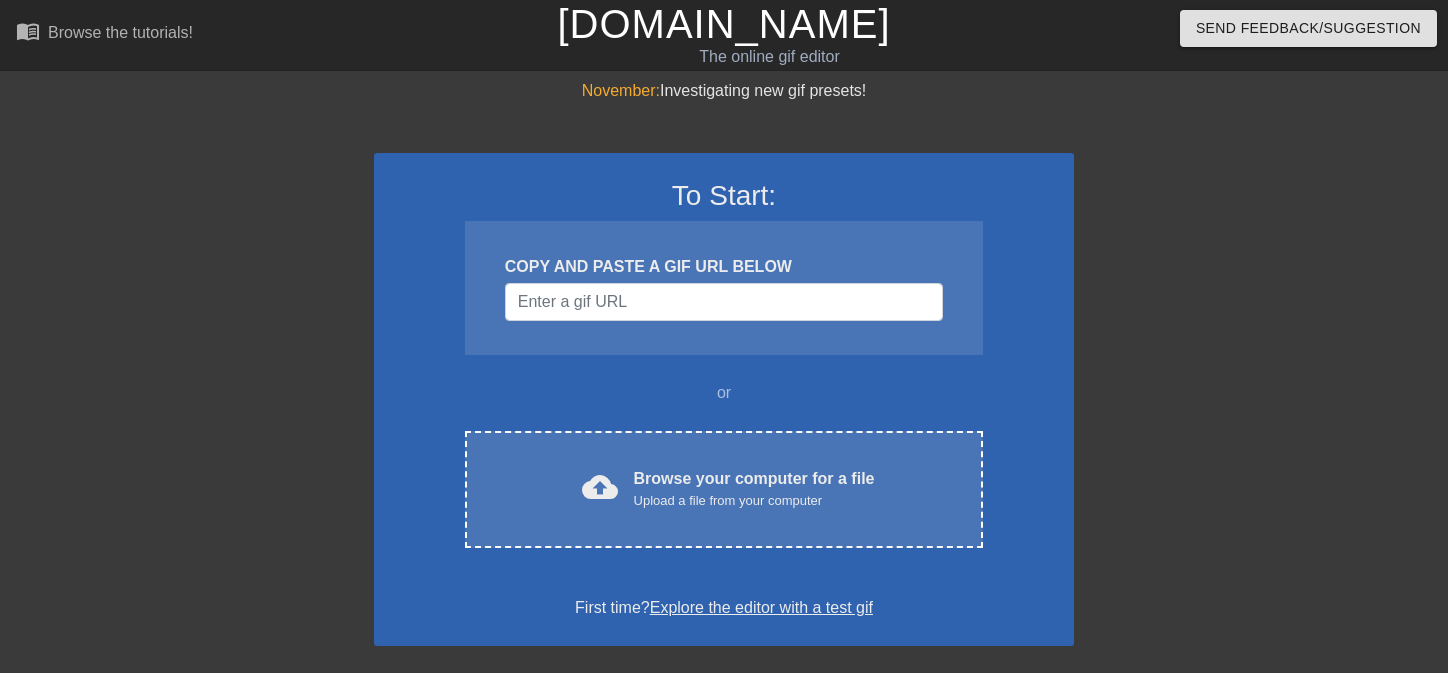 scroll, scrollTop: 0, scrollLeft: 0, axis: both 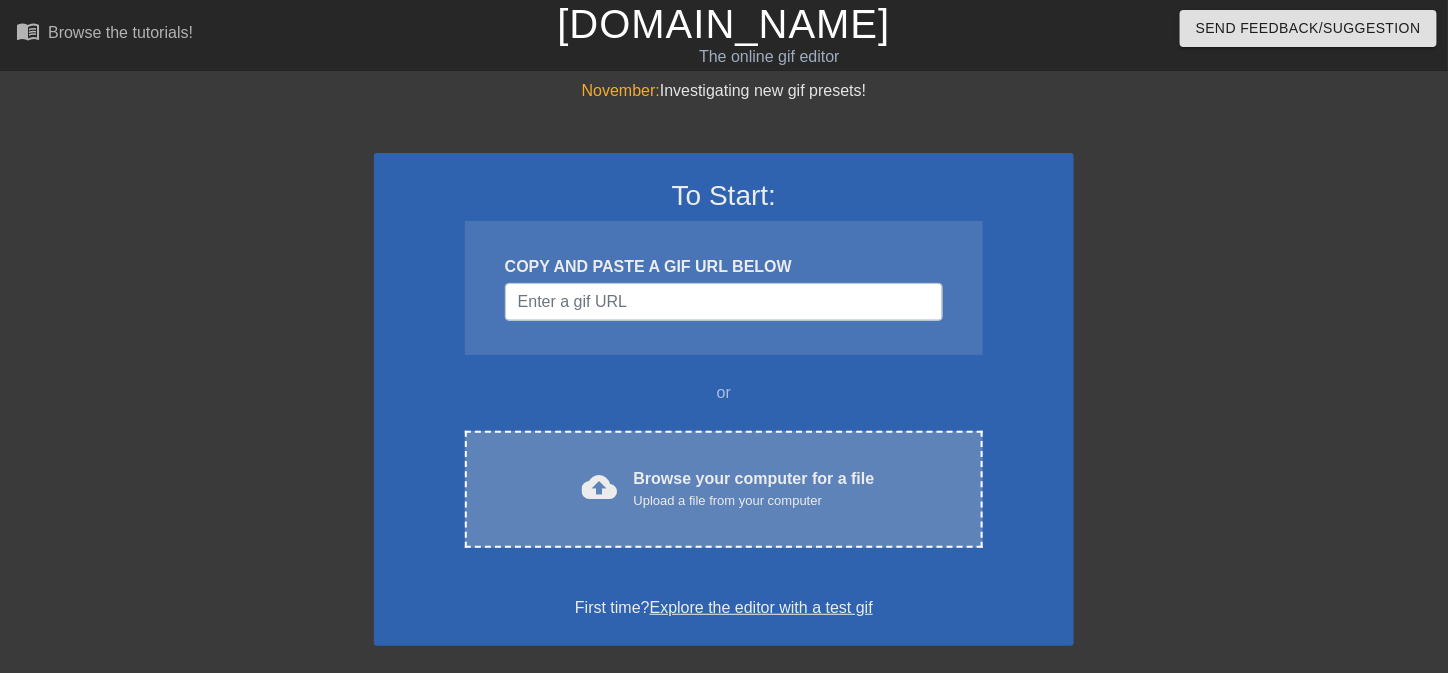 click on "cloud_upload Browse your computer for a file Upload a file from your computer Choose files" at bounding box center (724, 489) 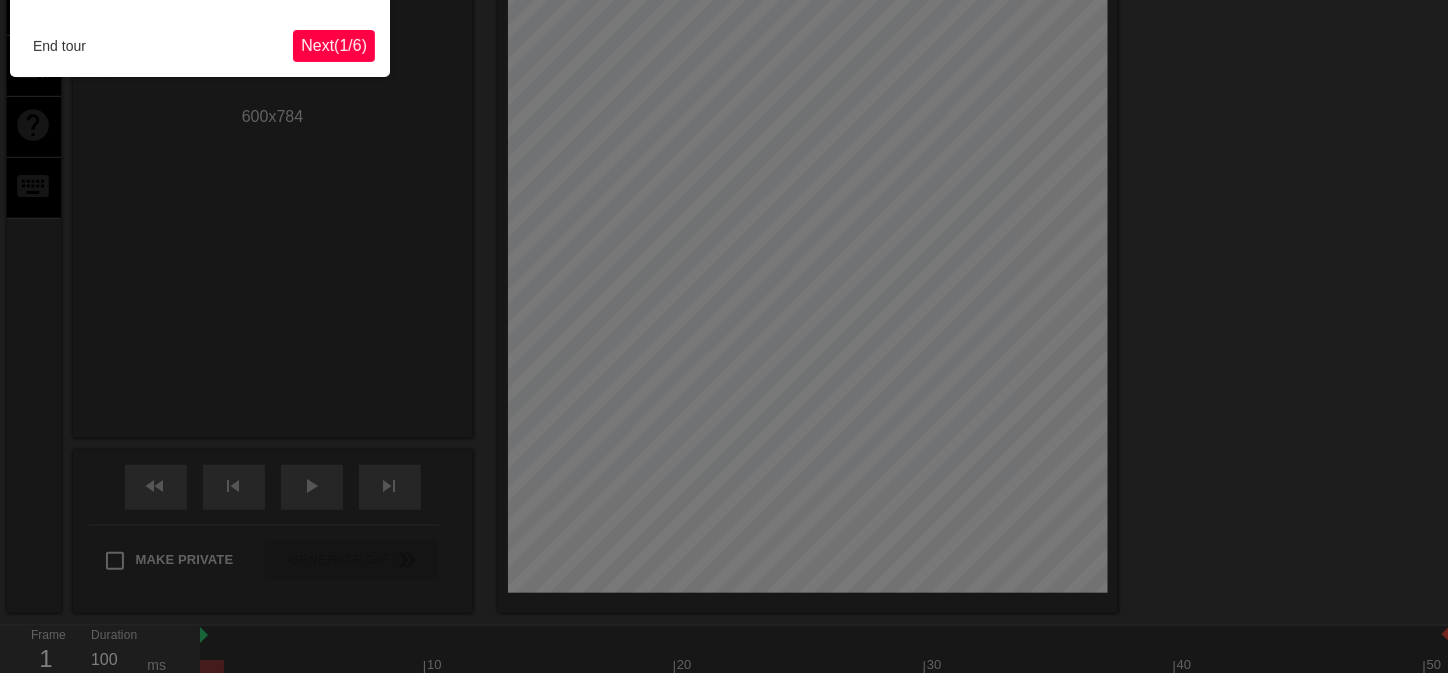 scroll, scrollTop: 49, scrollLeft: 0, axis: vertical 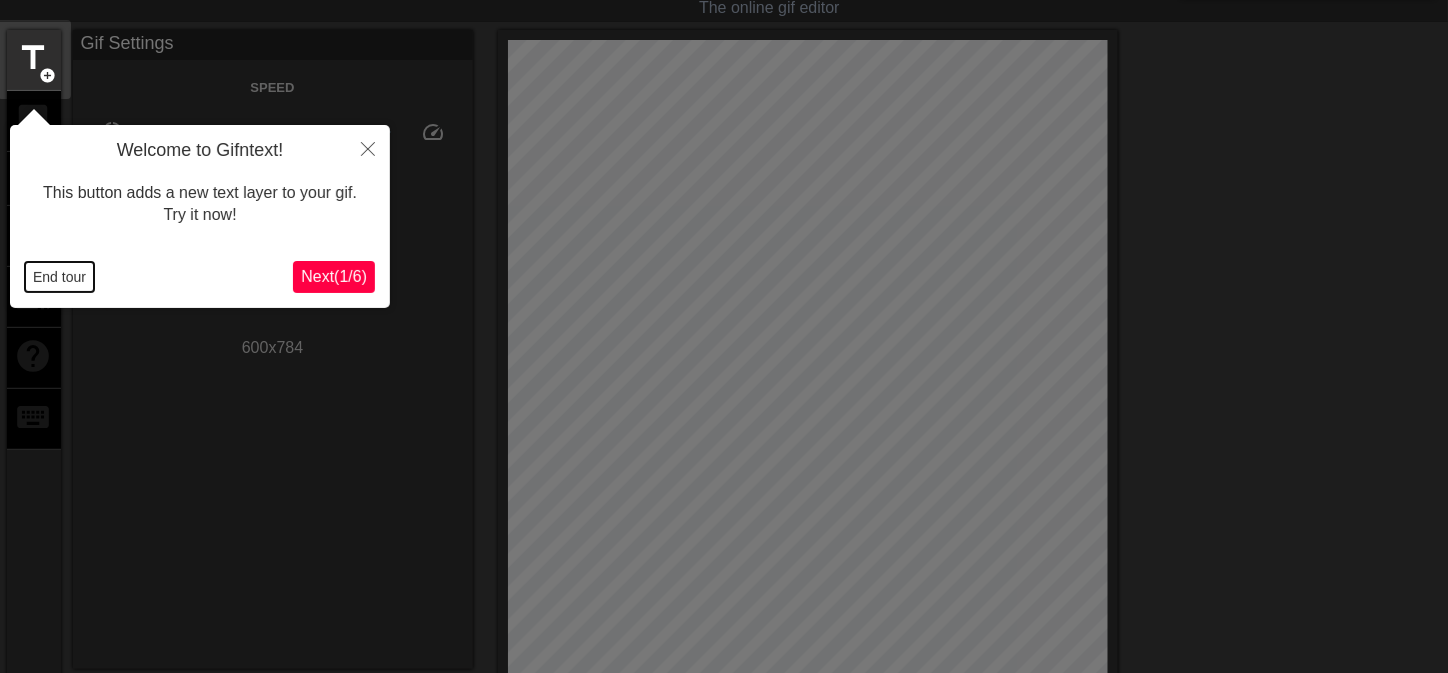 click on "End tour" at bounding box center (59, 277) 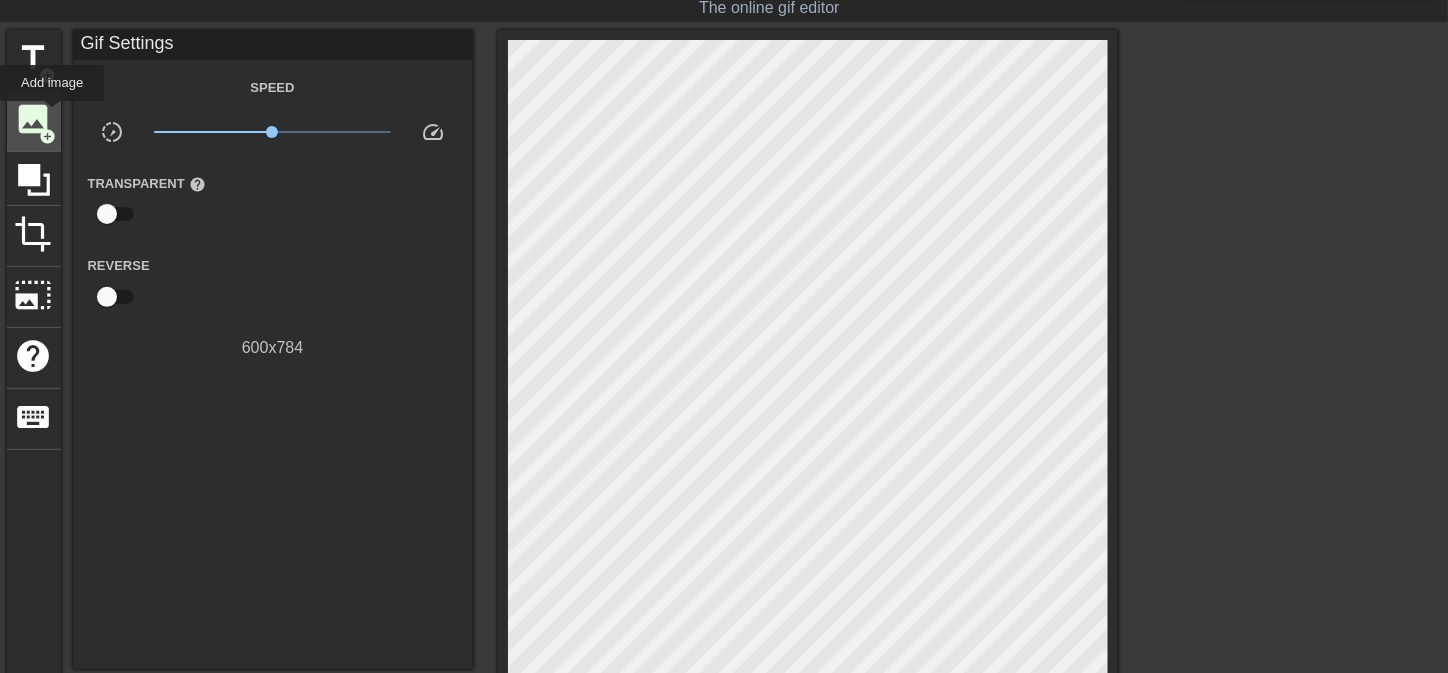 click on "image" at bounding box center [34, 119] 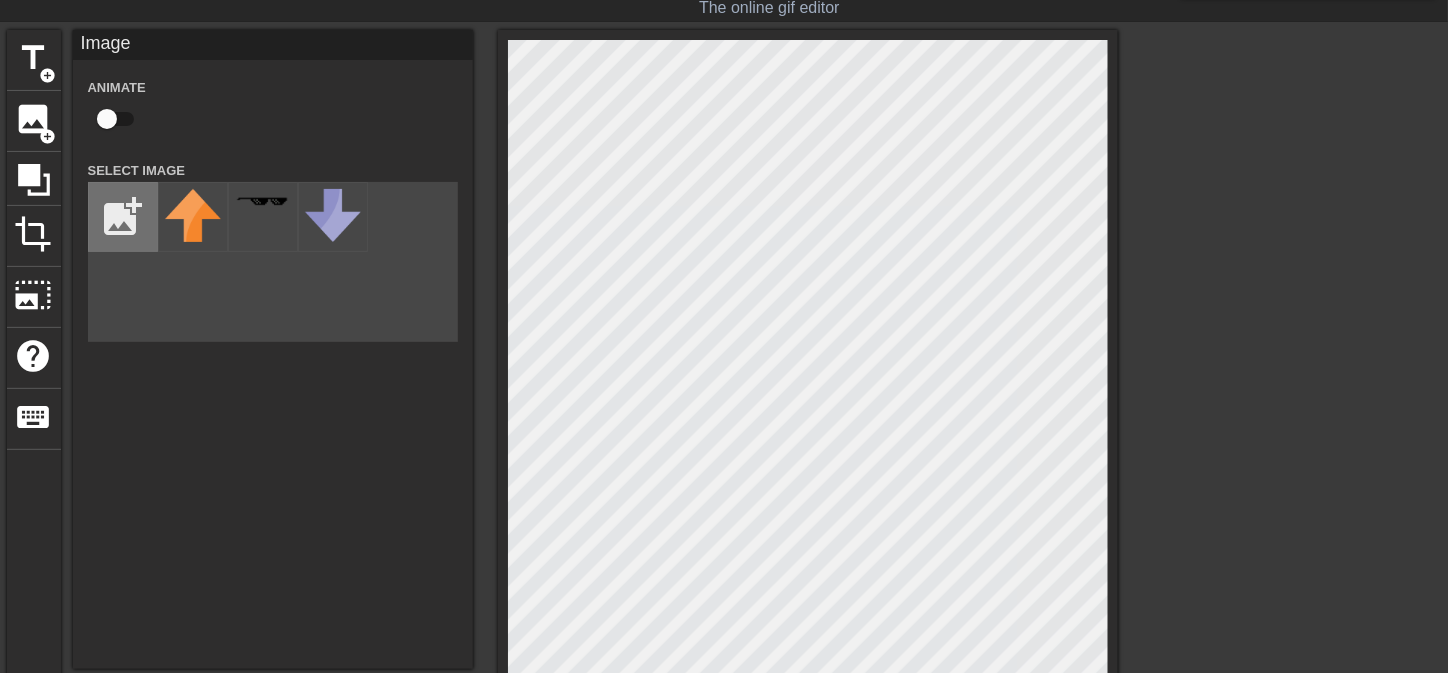 click at bounding box center (123, 217) 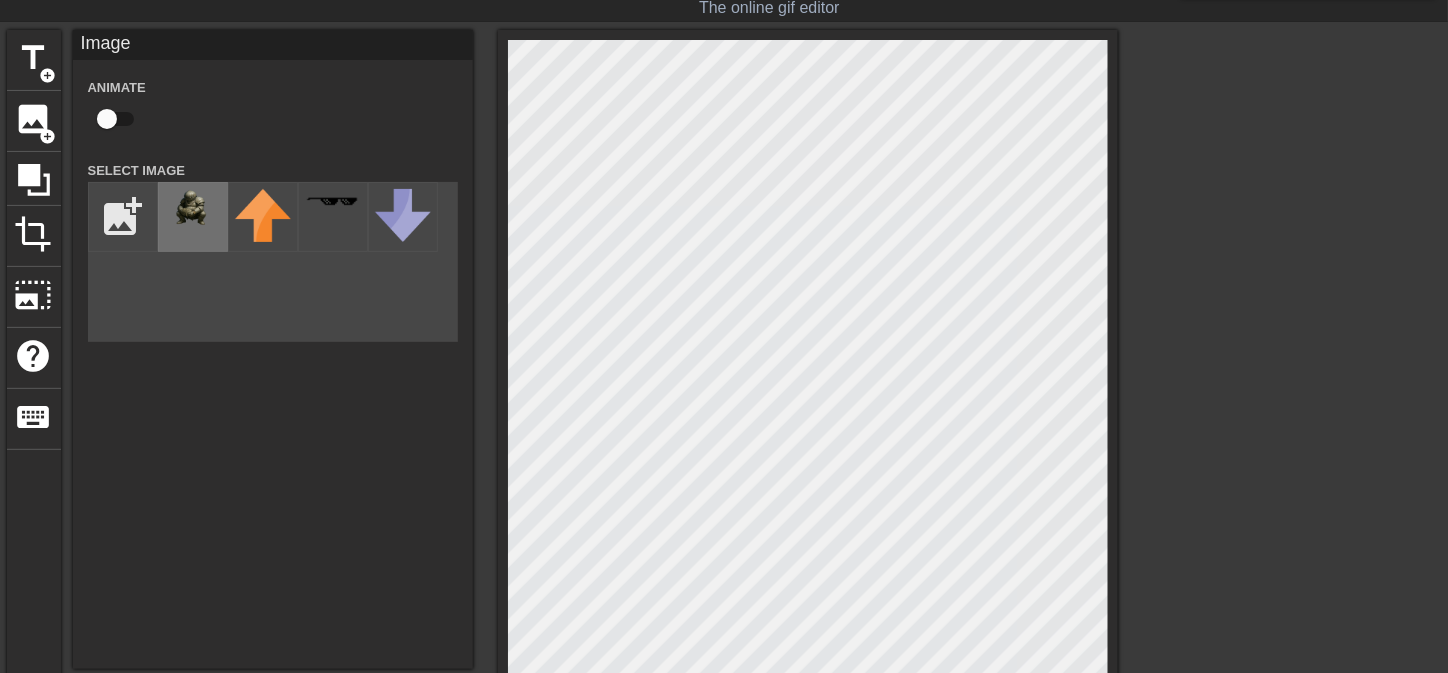click at bounding box center [193, 217] 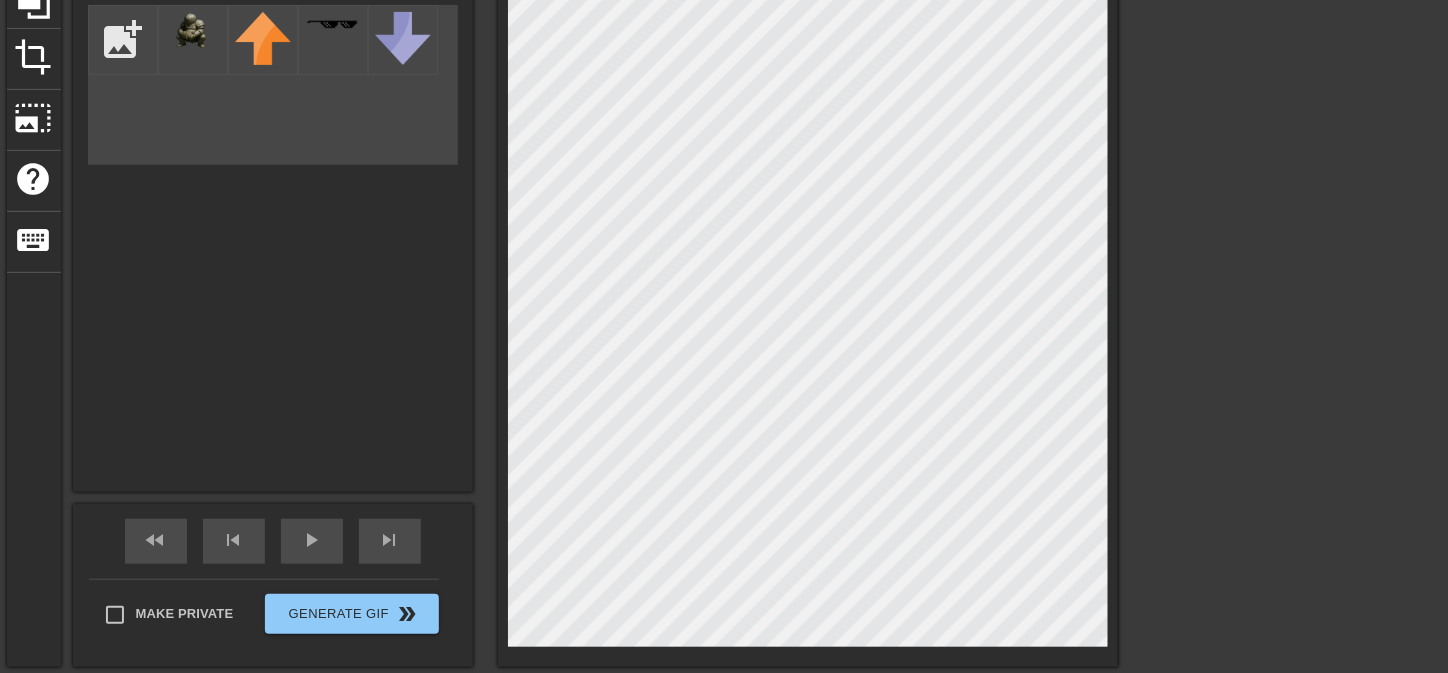 scroll, scrollTop: 249, scrollLeft: 0, axis: vertical 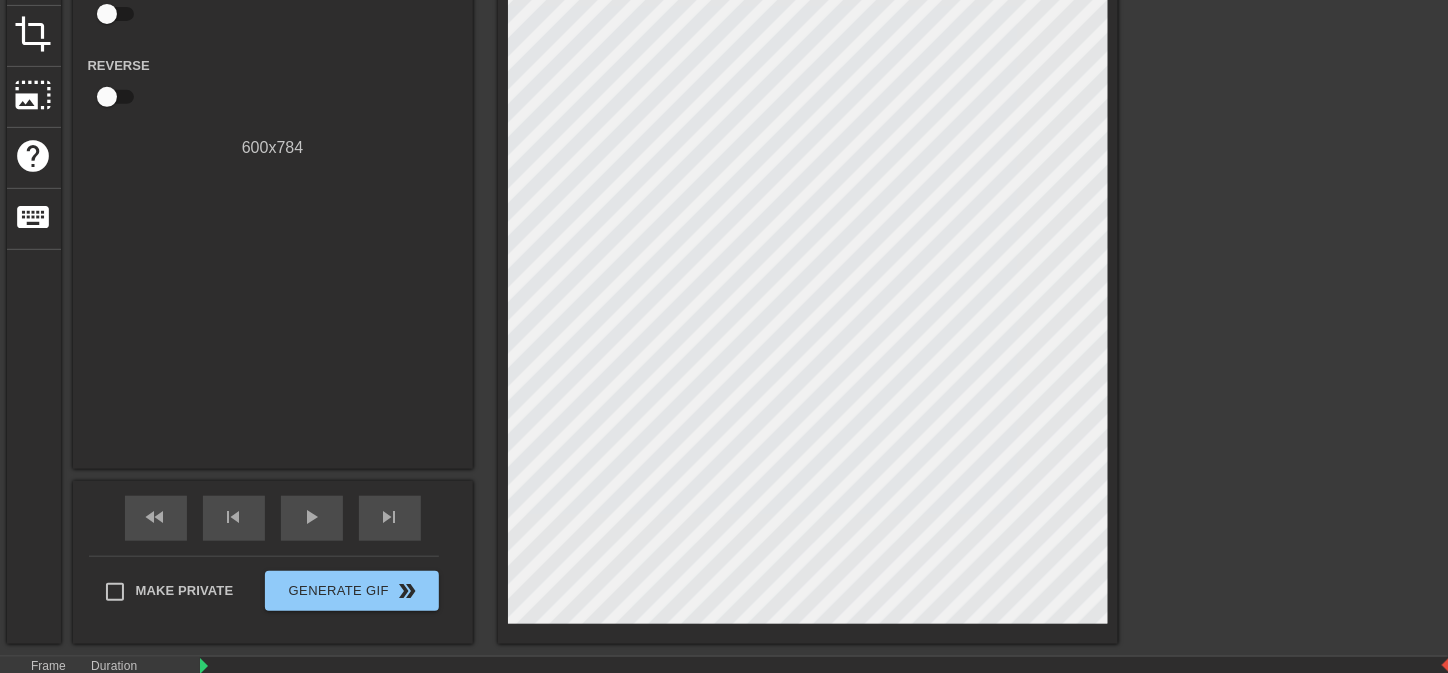 click at bounding box center (1292, 130) 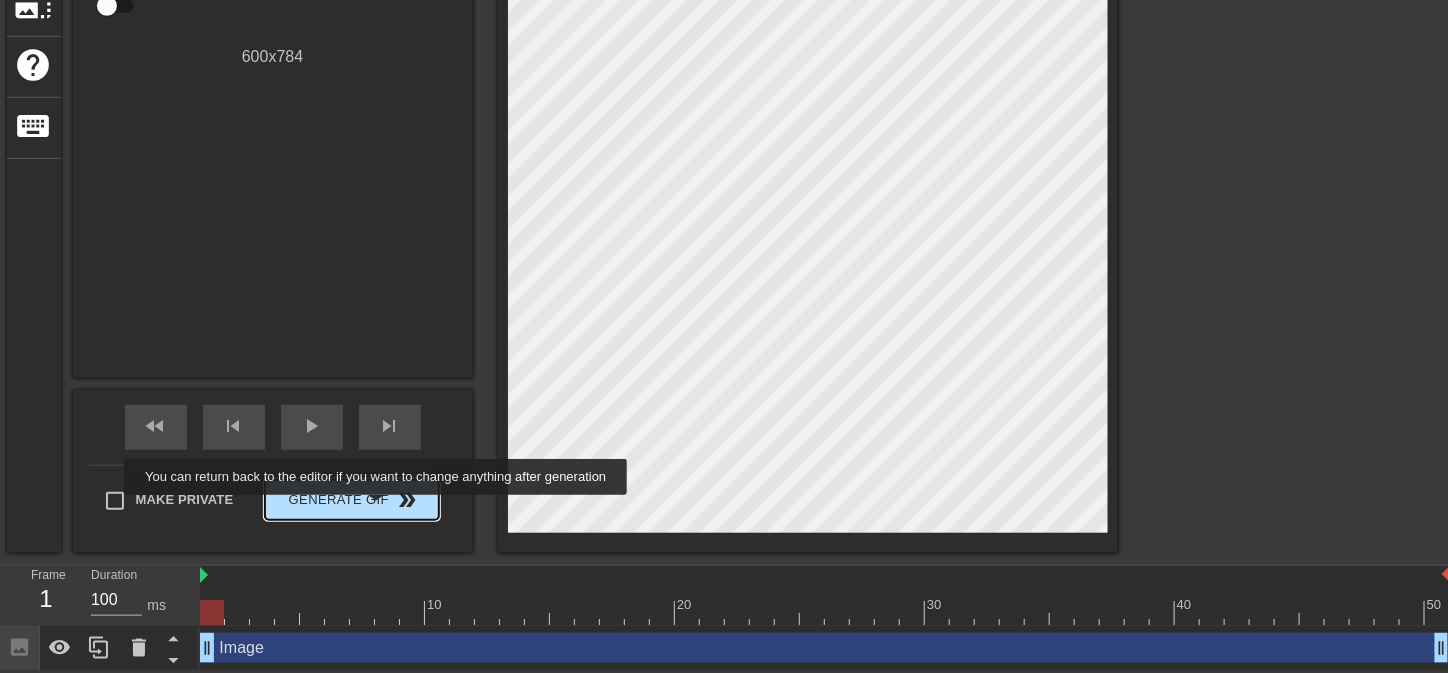 click on "Generate Gif double_arrow" at bounding box center [351, 500] 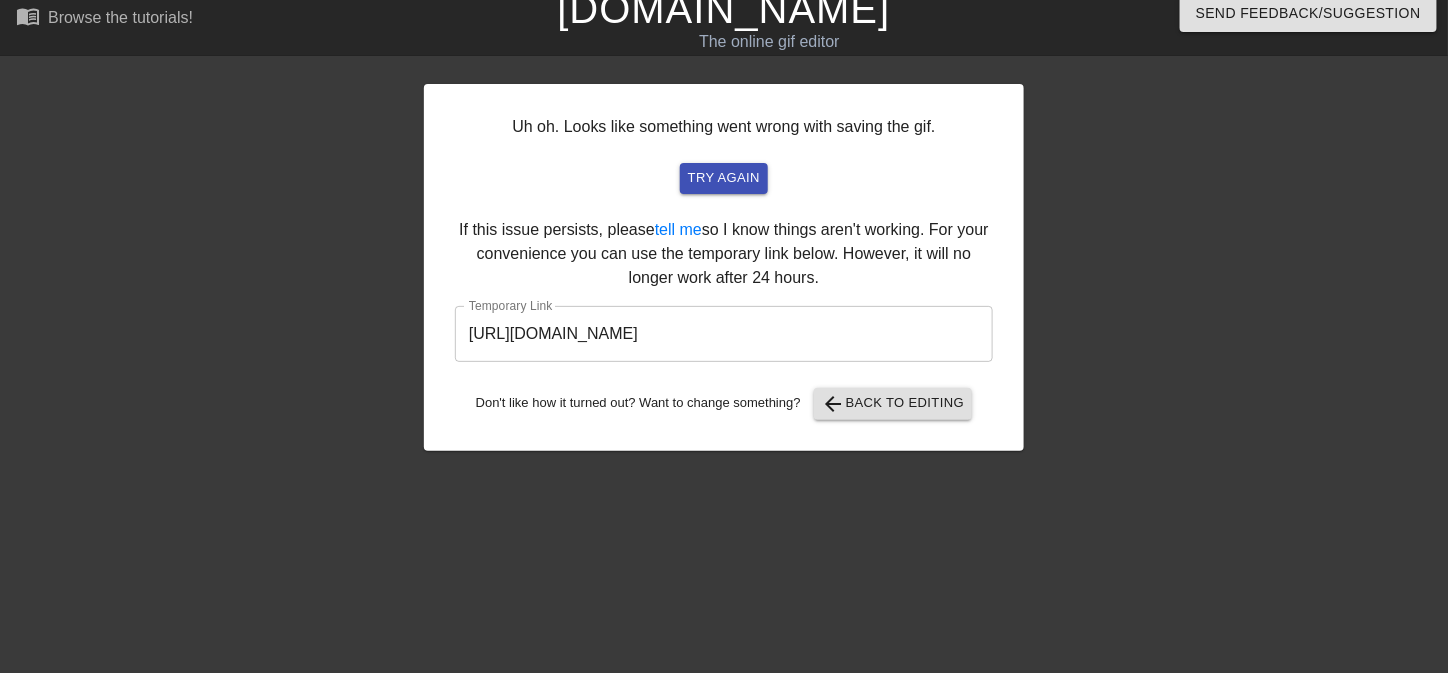 scroll, scrollTop: 14, scrollLeft: 0, axis: vertical 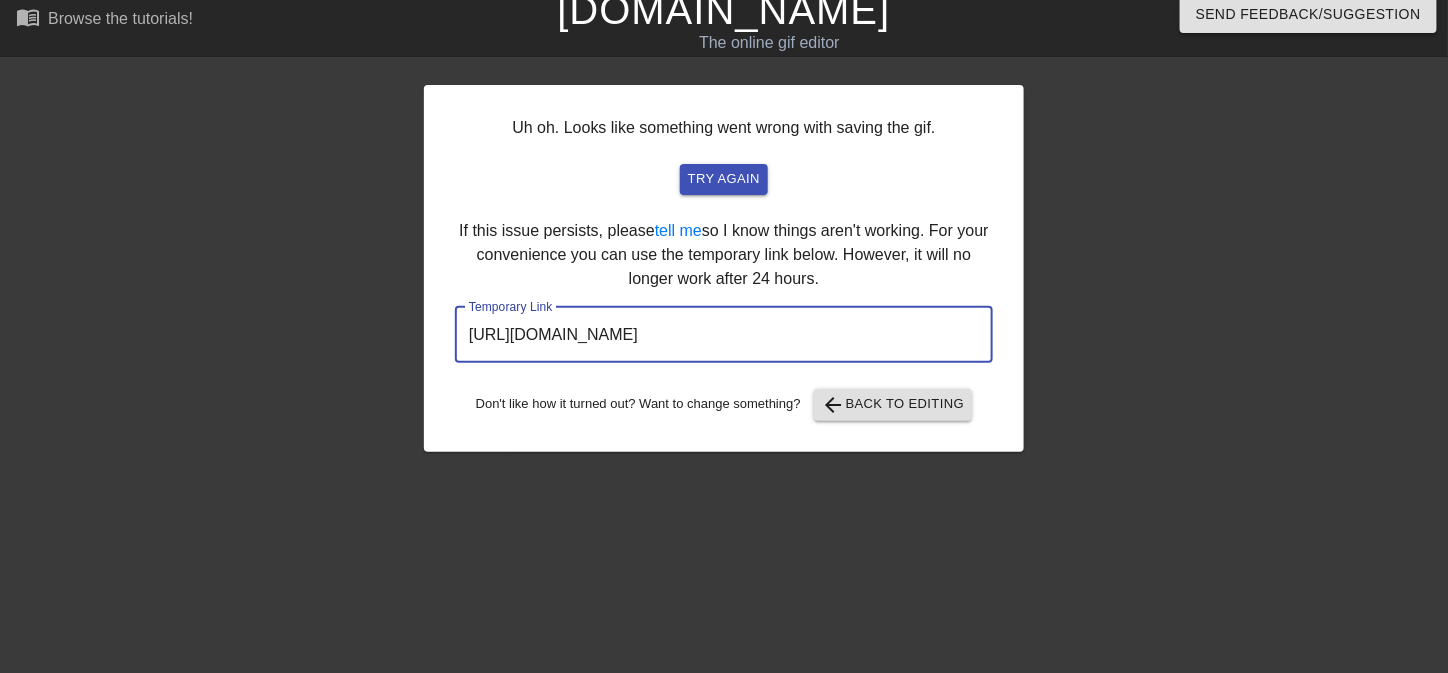 drag, startPoint x: 893, startPoint y: 331, endPoint x: 336, endPoint y: 335, distance: 557.01434 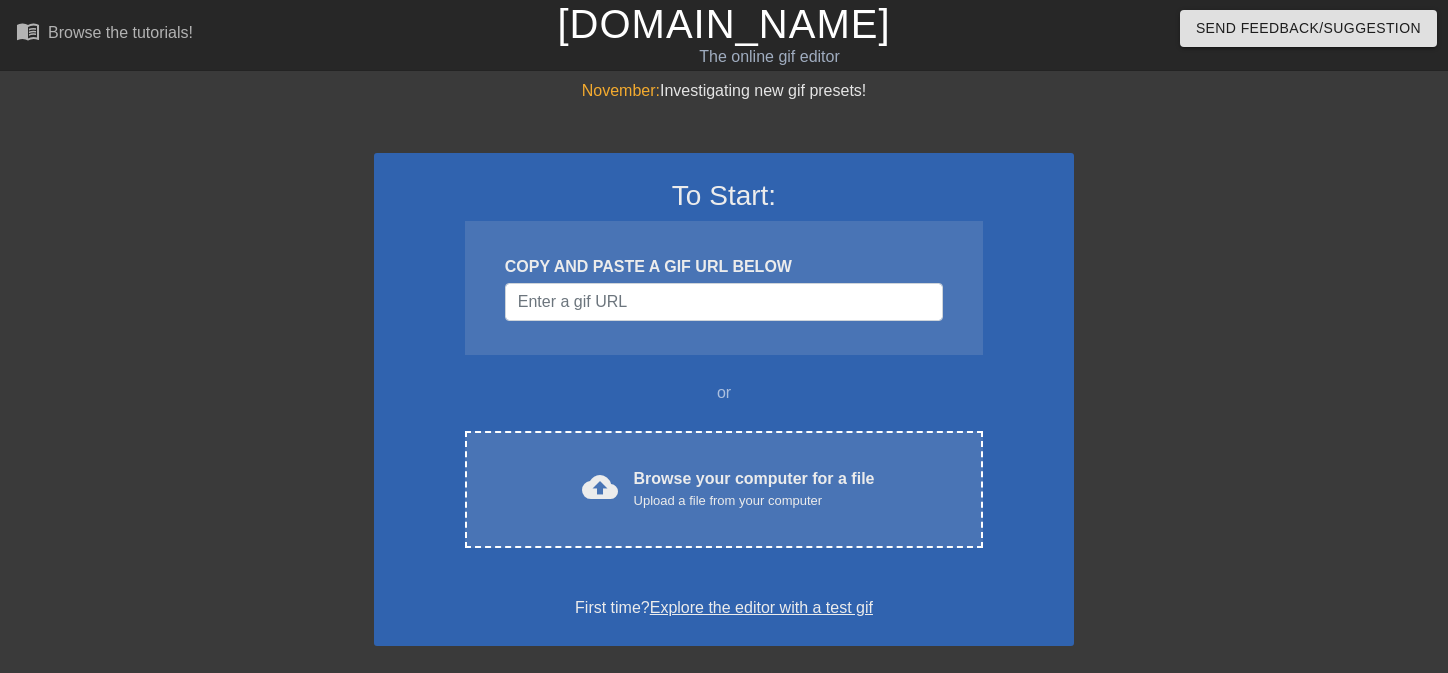 scroll, scrollTop: 0, scrollLeft: 0, axis: both 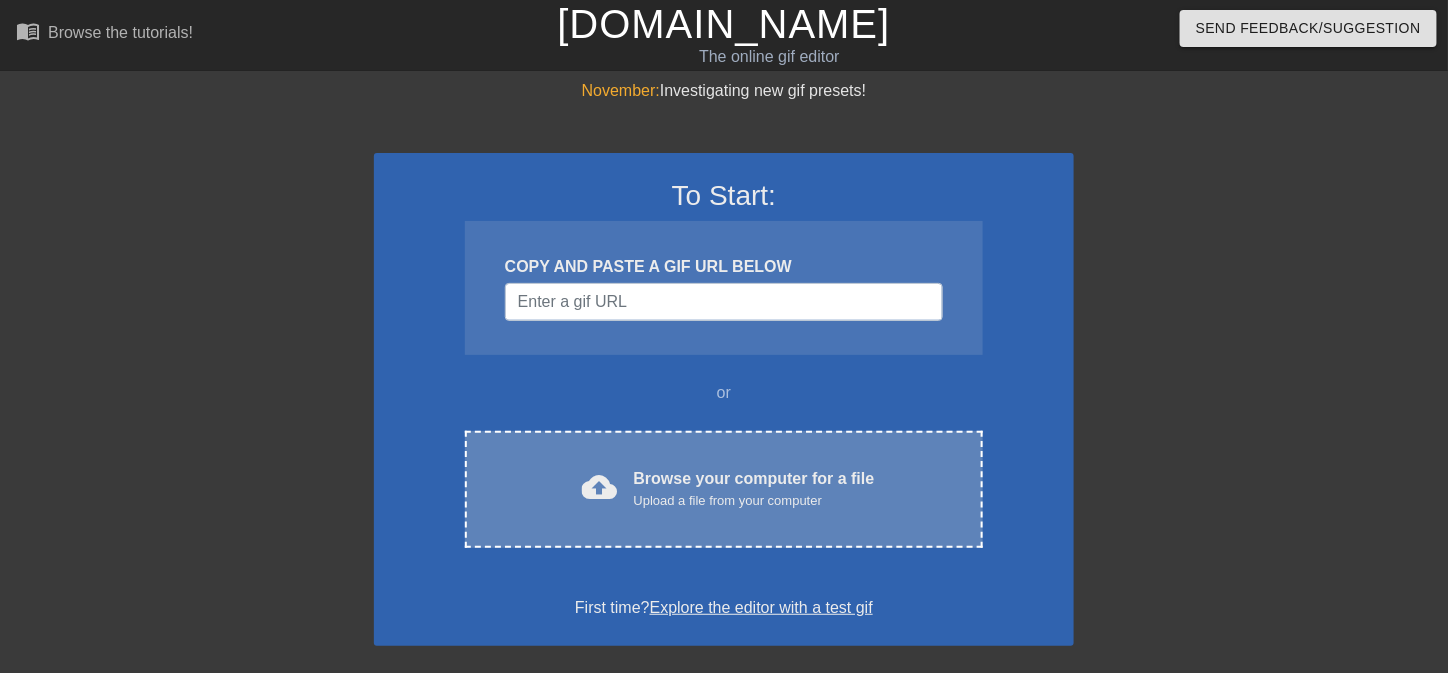 click on "Browse your computer for a file Upload a file from your computer" at bounding box center (754, 489) 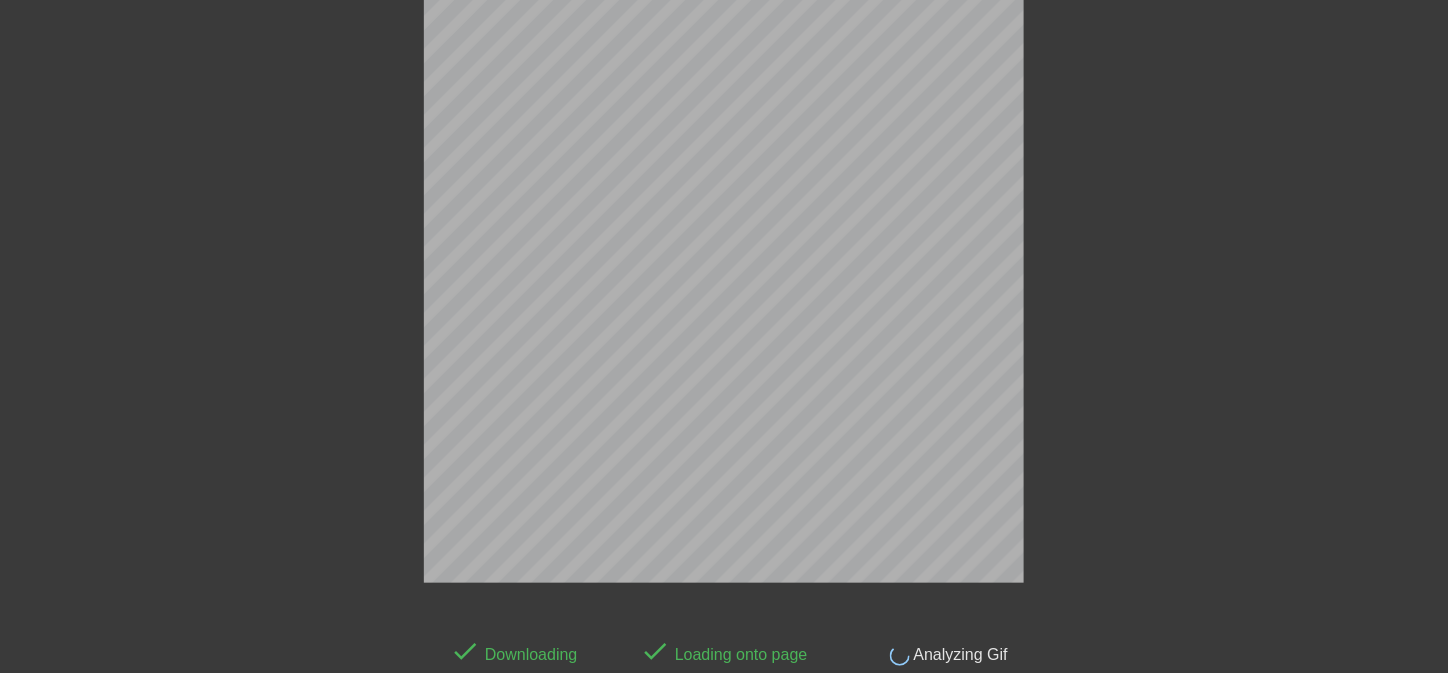 scroll, scrollTop: 49, scrollLeft: 0, axis: vertical 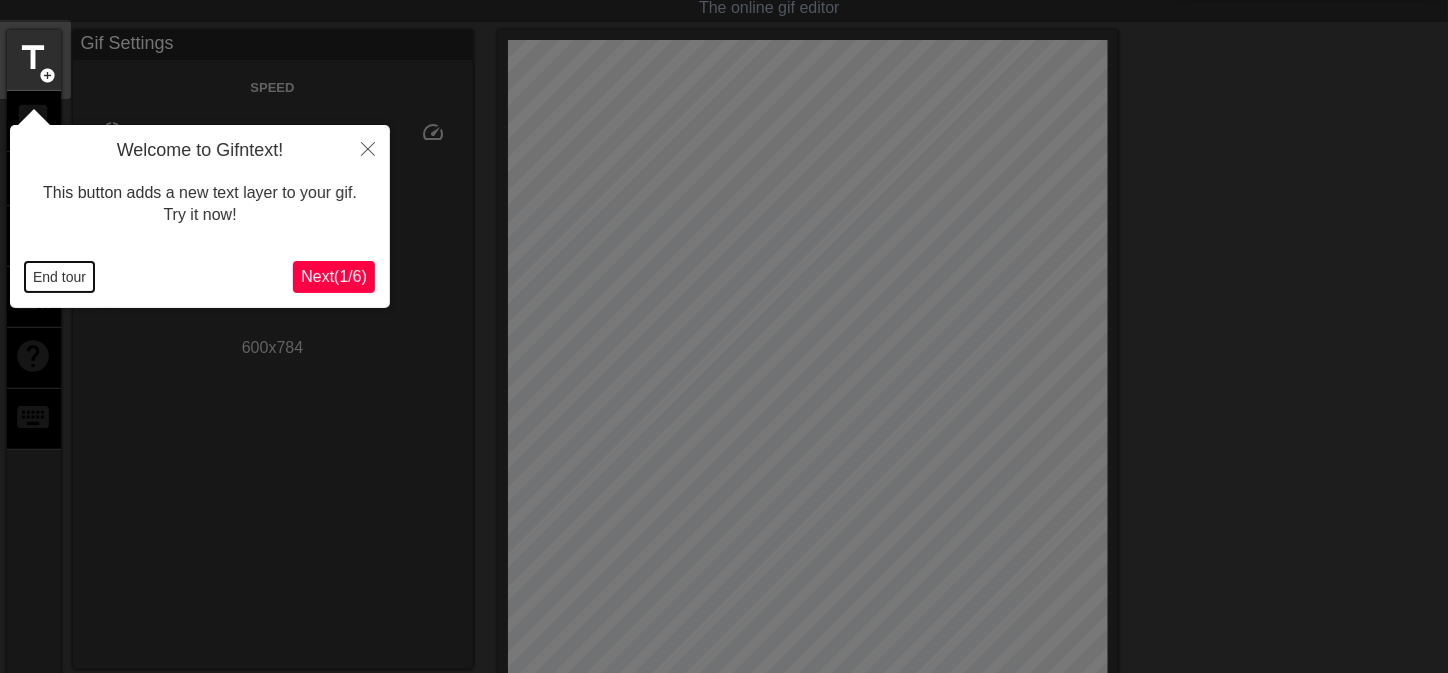click on "End tour" at bounding box center (59, 277) 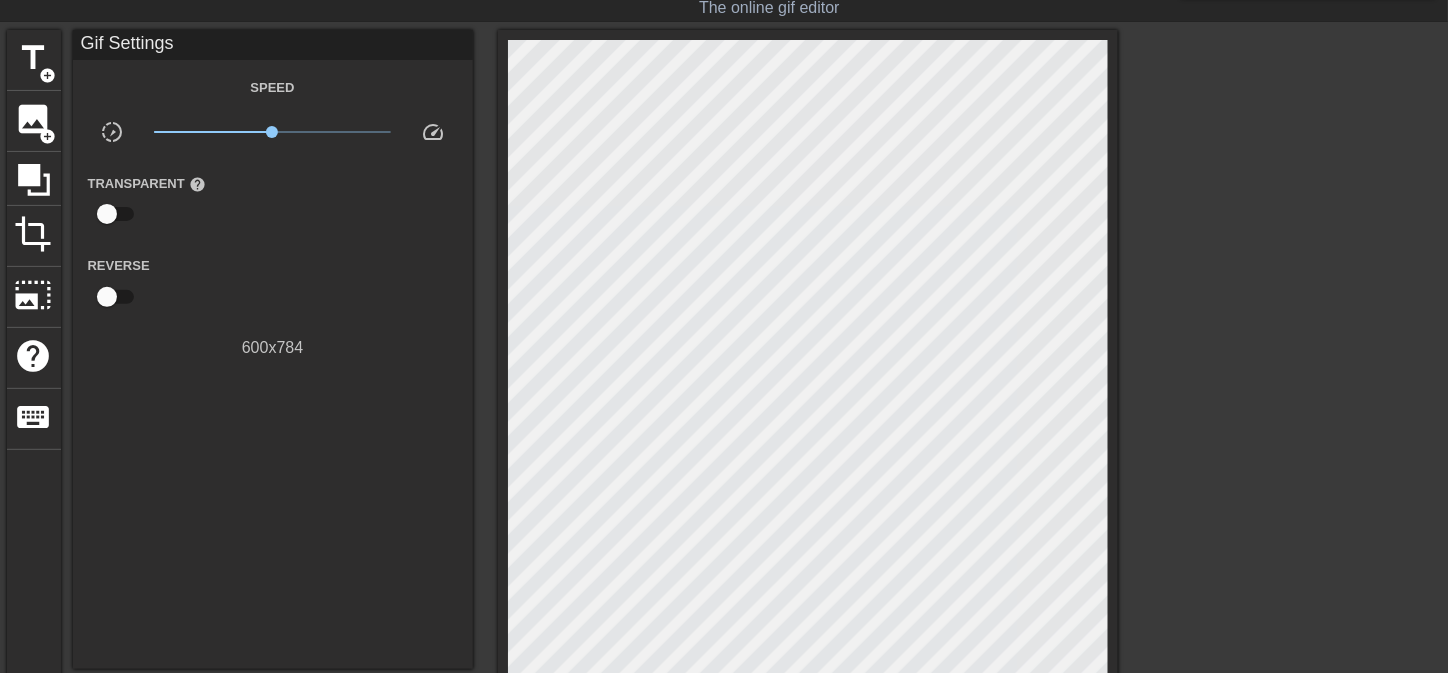 click on "title add_circle image add_circle crop photo_size_select_large help keyboard Gif Settings Speed slow_motion_video x1.00 speed Transparent help Reverse 600  x  784 fast_rewind skip_previous play_arrow skip_next Make Private Generate Gif double_arrow" at bounding box center [562, 437] 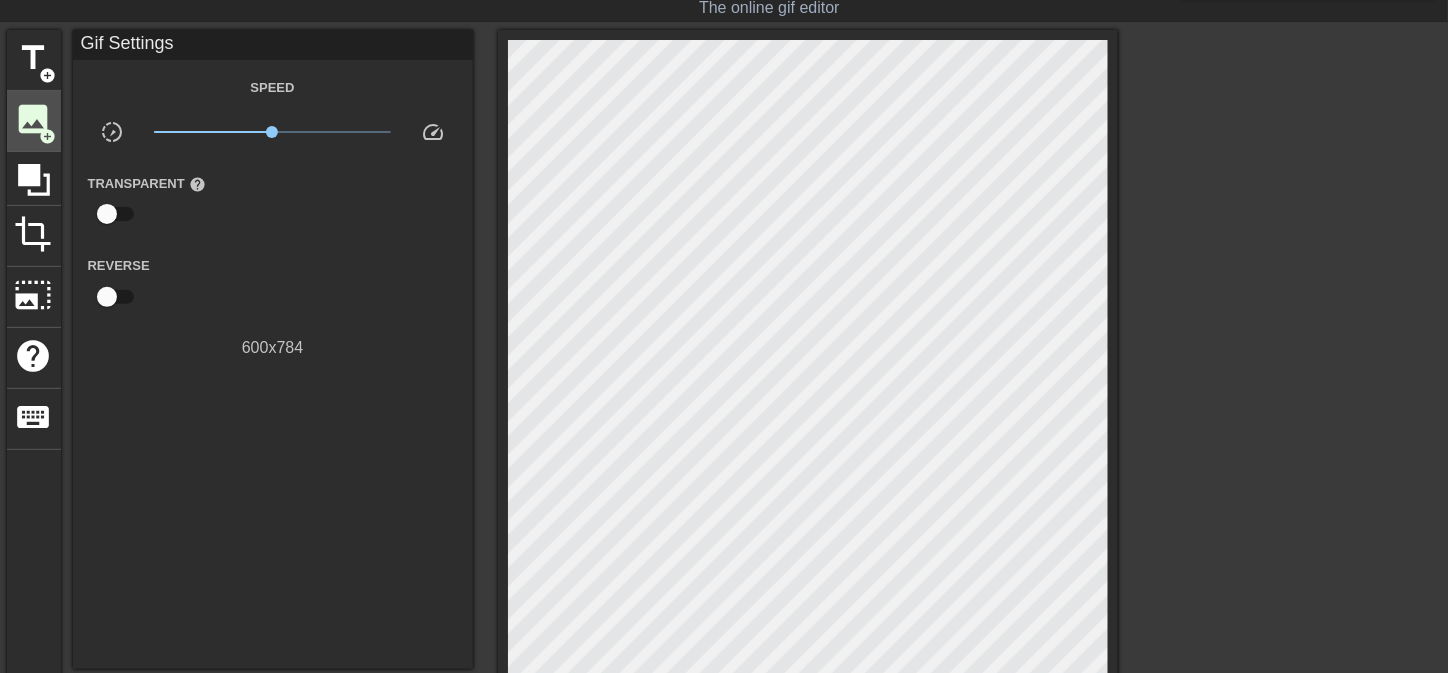 click on "image" at bounding box center [34, 119] 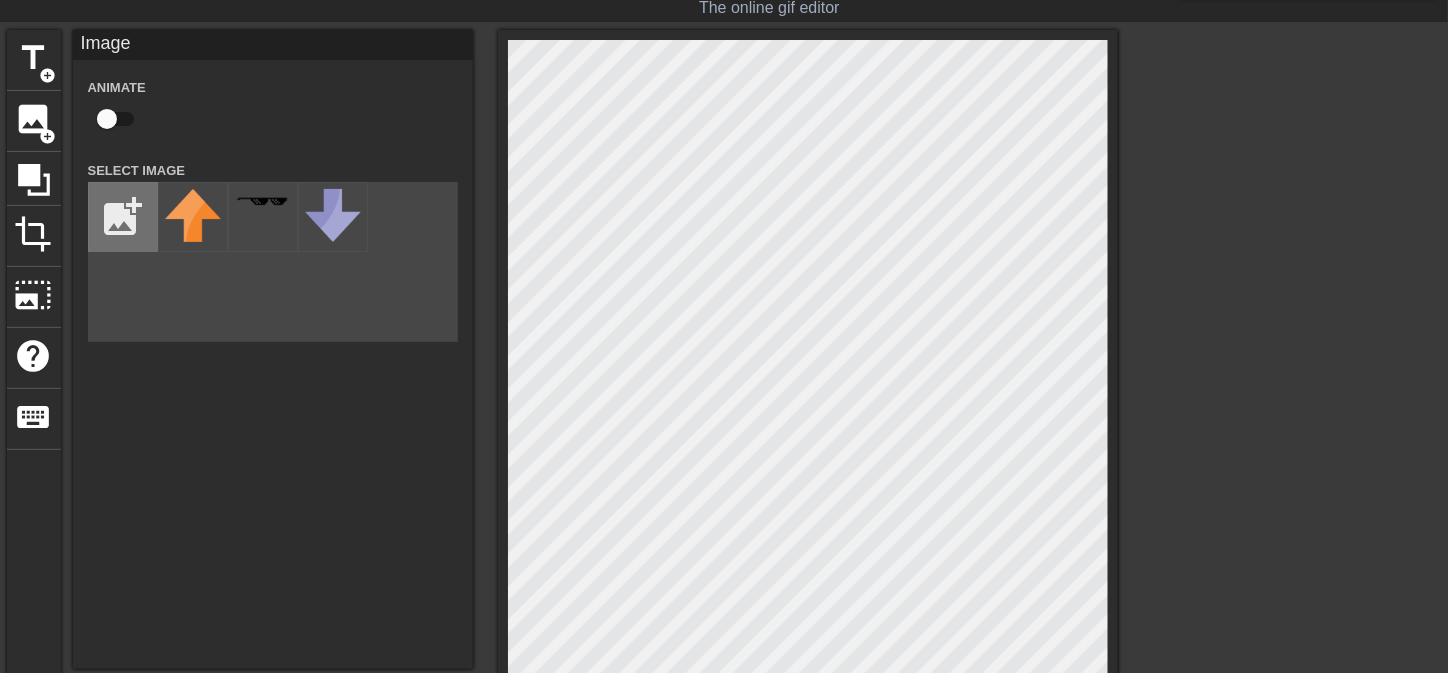 click at bounding box center (123, 217) 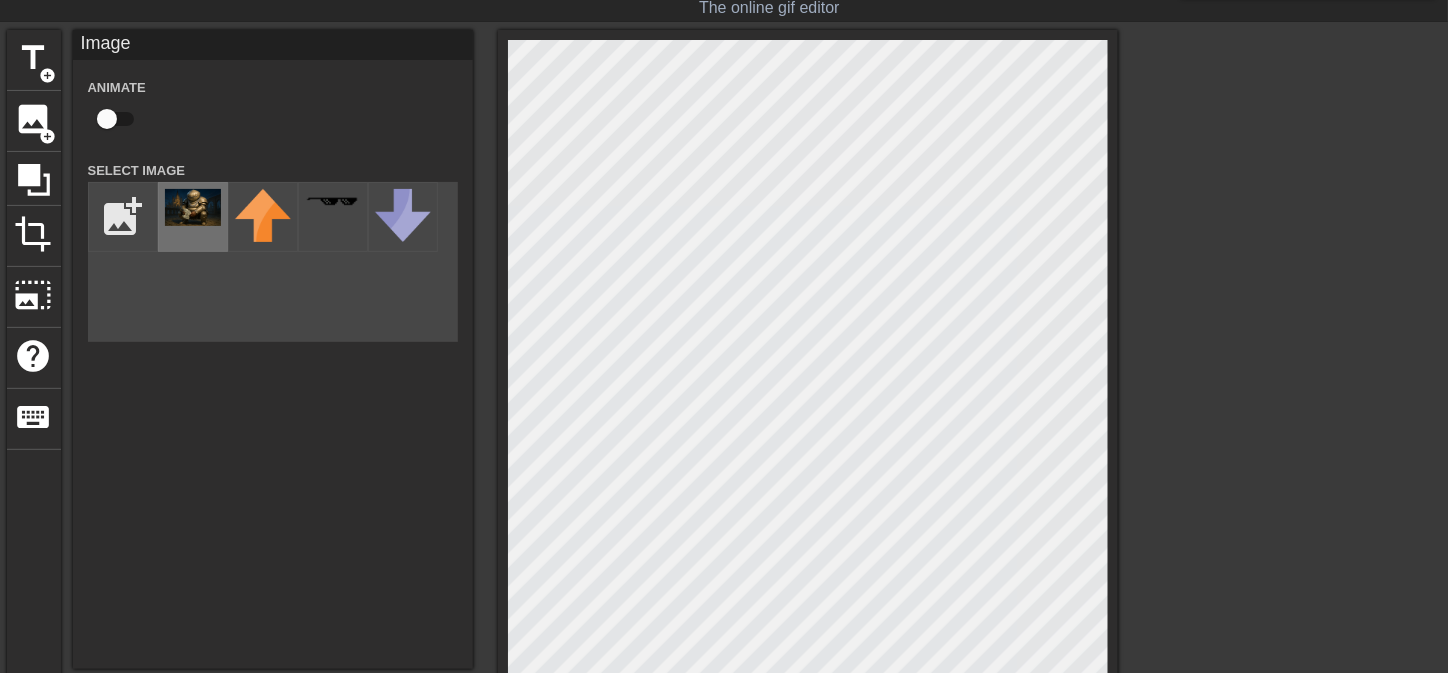 click at bounding box center (193, 207) 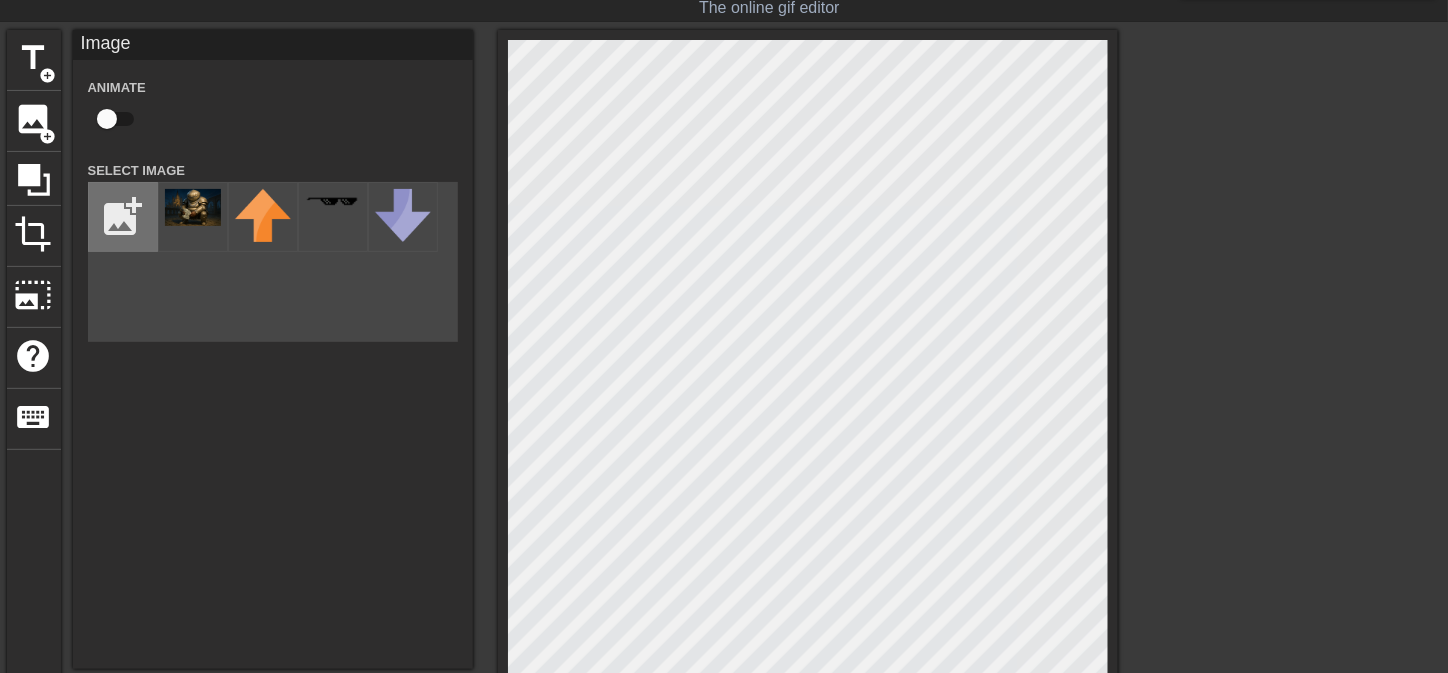 click at bounding box center [123, 217] 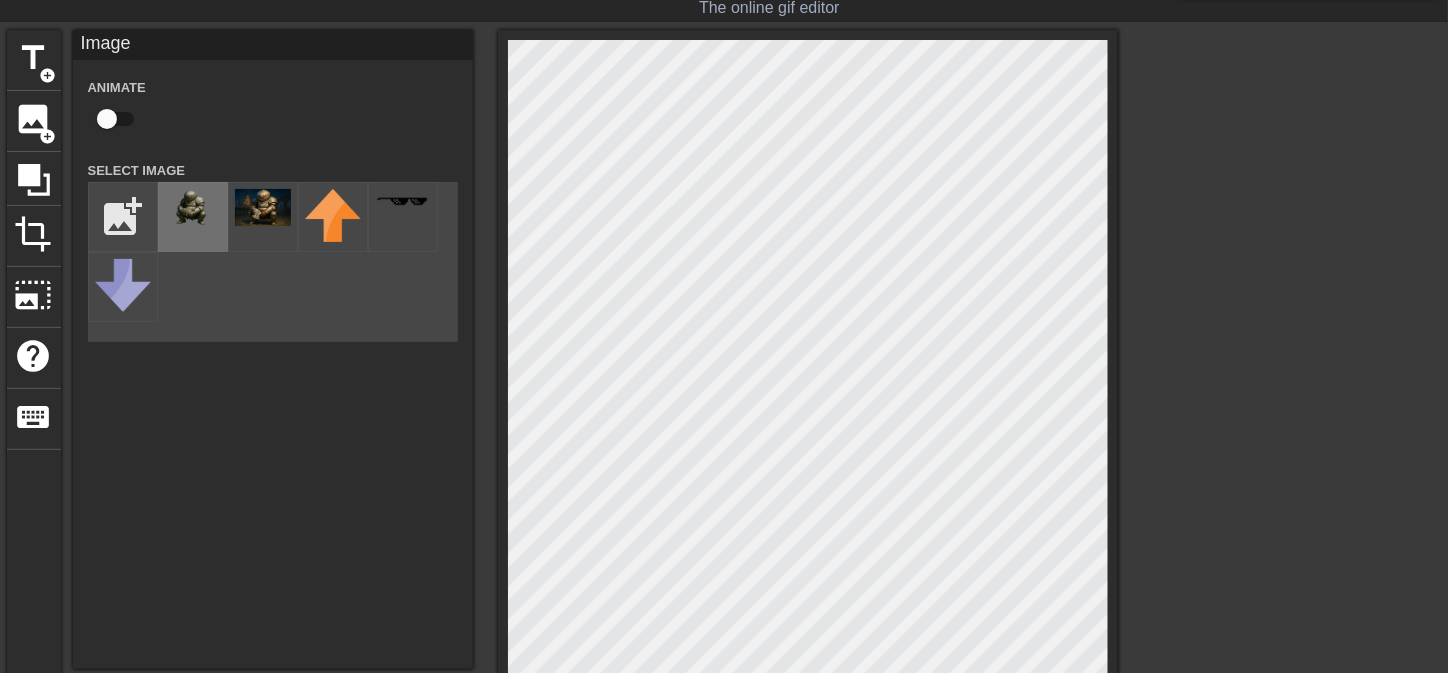 click at bounding box center [193, 207] 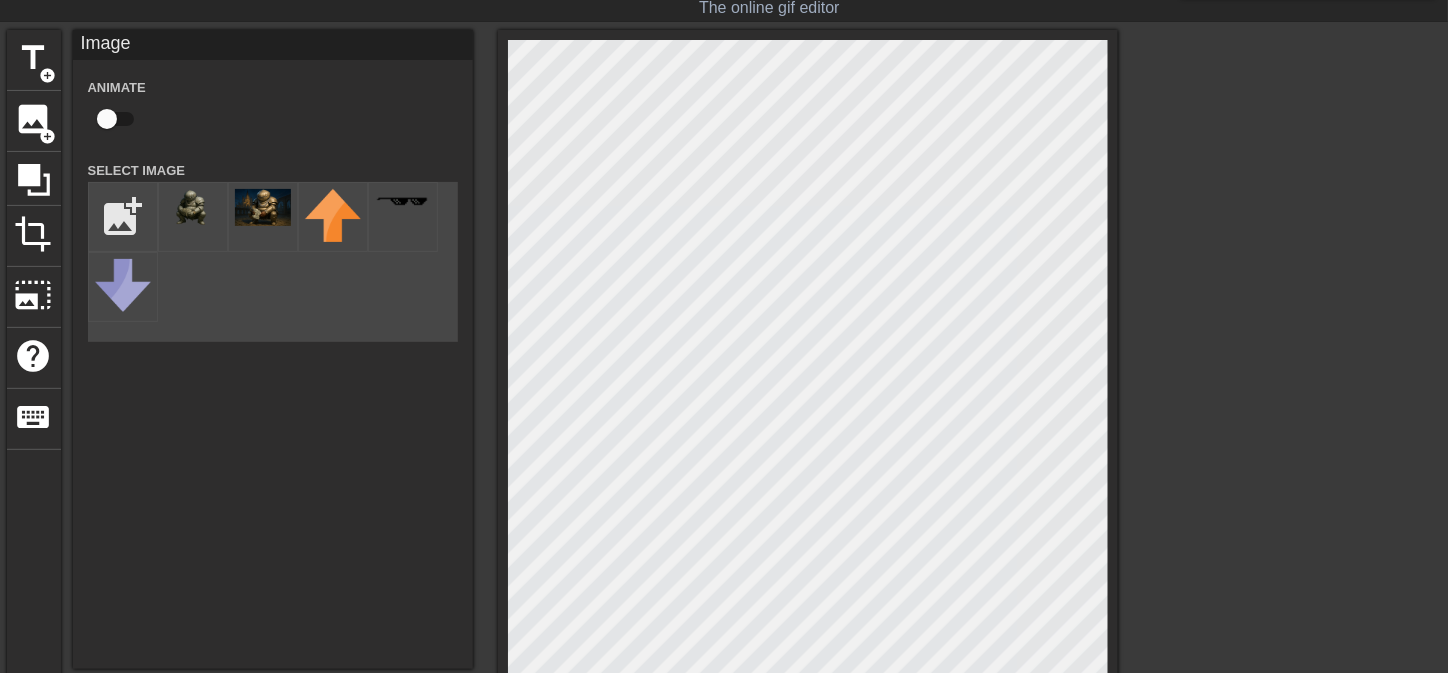 click on "title add_circle image add_circle crop photo_size_select_large help keyboard Image Animate Select Image add_photo_alternate fast_rewind skip_previous play_arrow skip_next Make Private Generate Gif double_arrow" at bounding box center (562, 437) 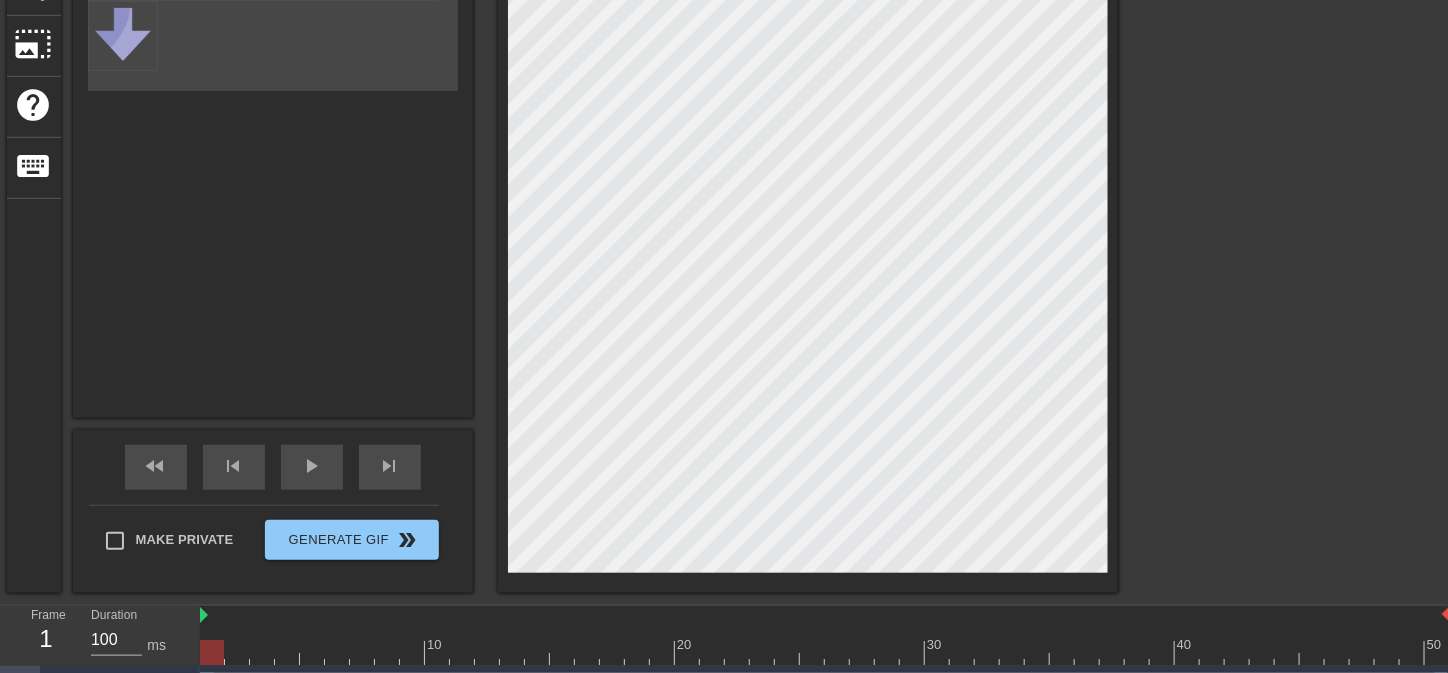 scroll, scrollTop: 341, scrollLeft: 0, axis: vertical 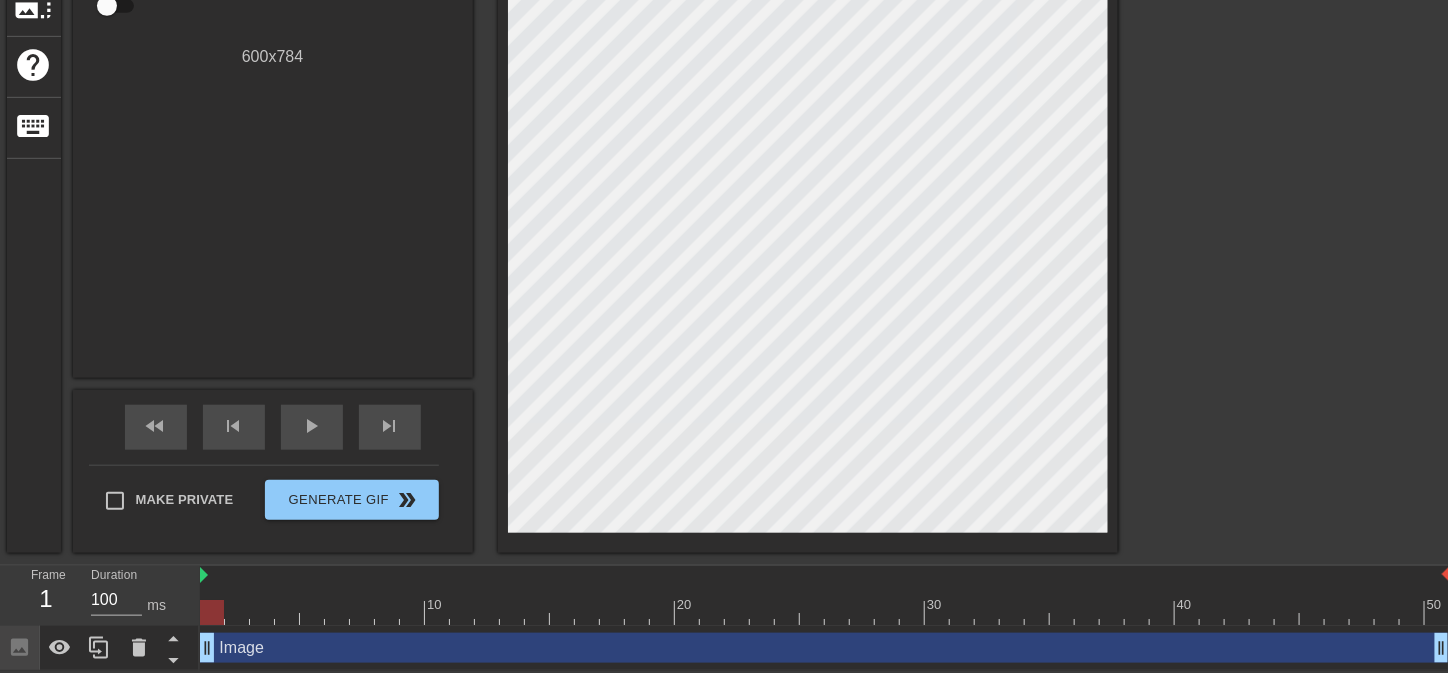 click on "title add_circle image add_circle crop photo_size_select_large help keyboard Gif Settings Speed slow_motion_video x1.00 speed Transparent help Reverse 600  x  784 fast_rewind skip_previous play_arrow skip_next Make Private Generate Gif double_arrow" at bounding box center (724, 146) 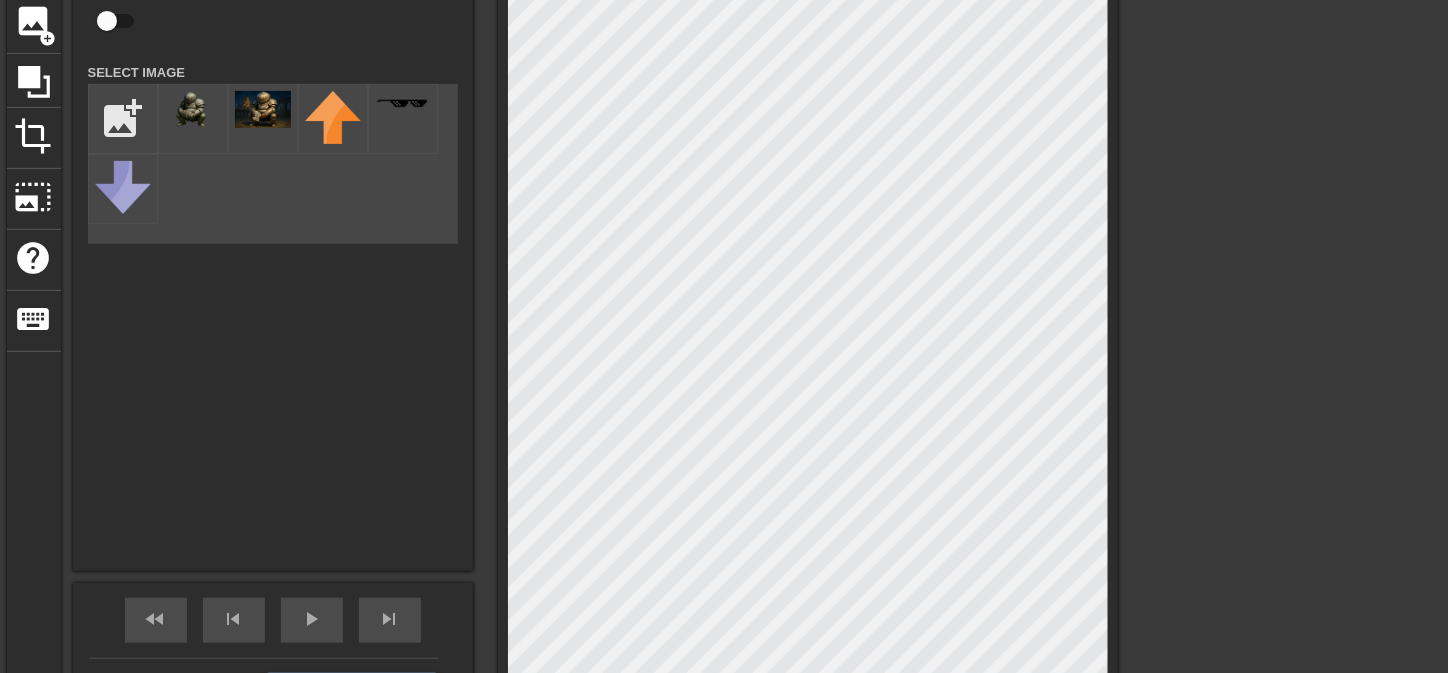 scroll, scrollTop: 141, scrollLeft: 0, axis: vertical 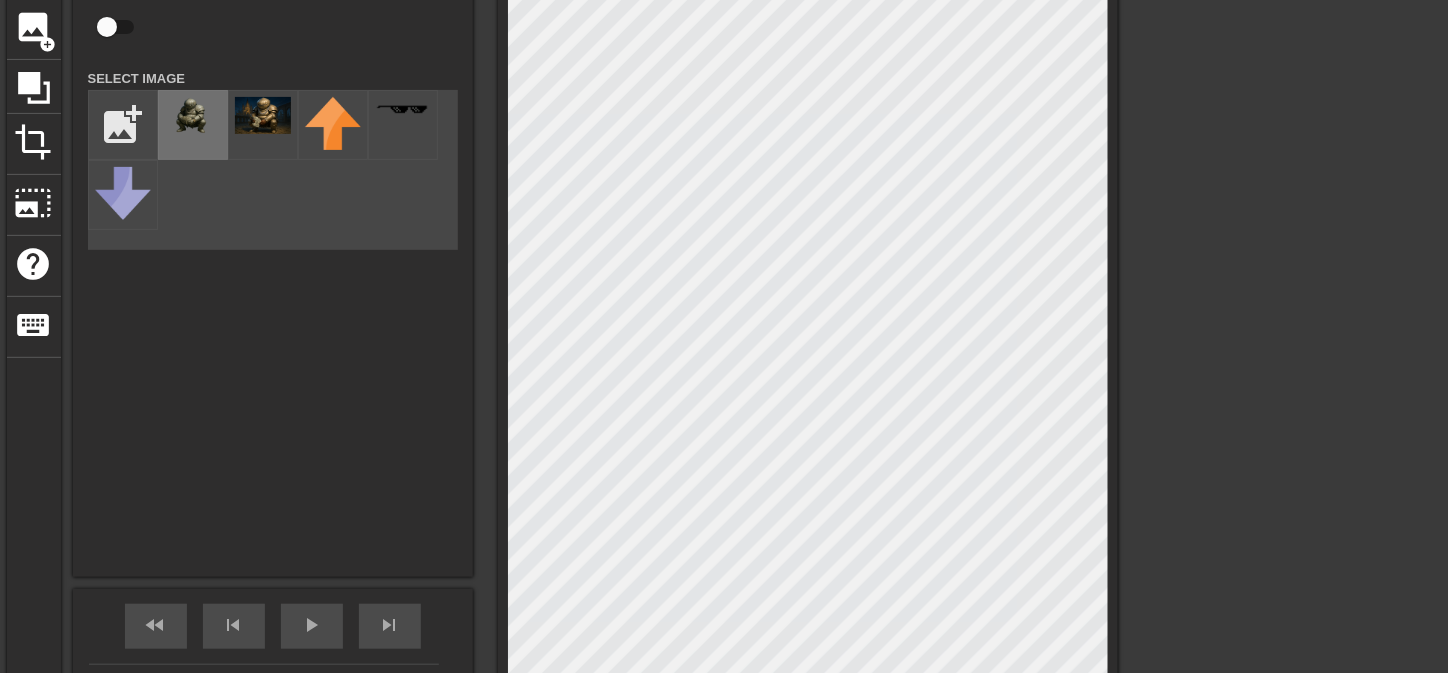click at bounding box center [193, 115] 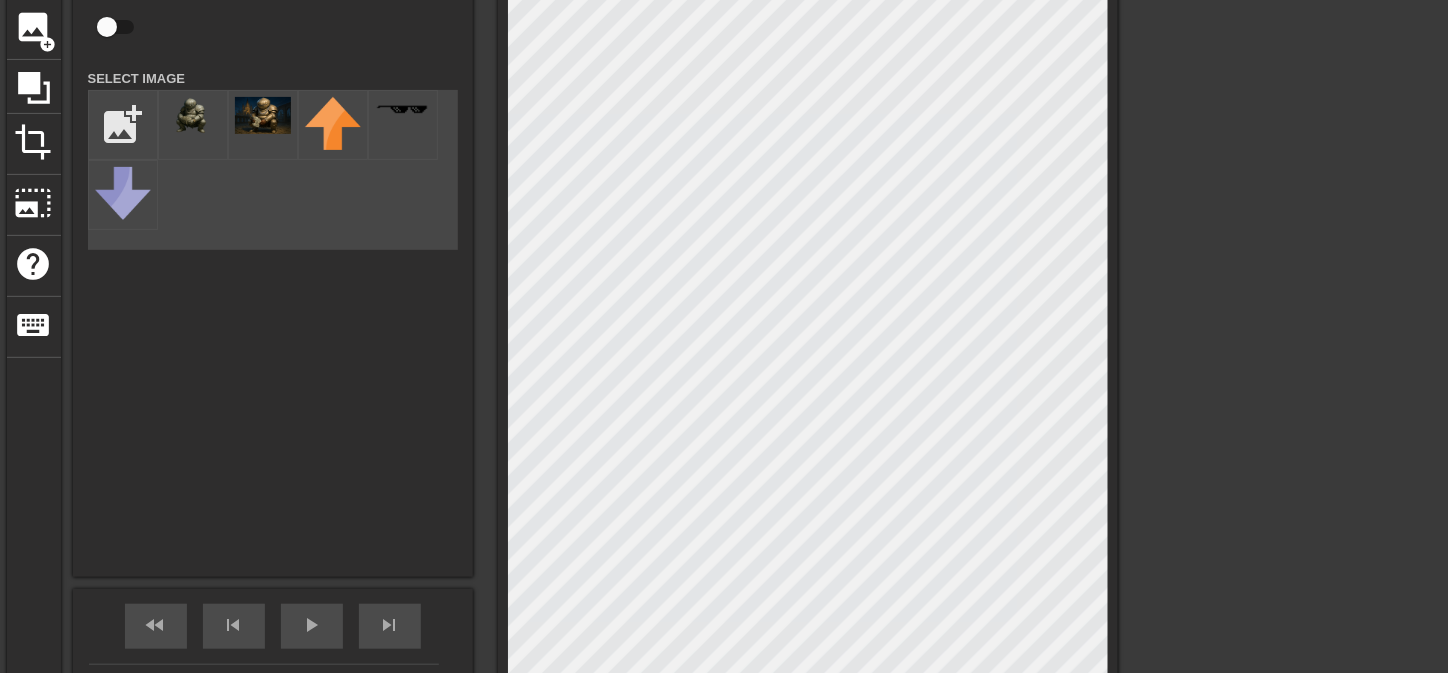 click at bounding box center (1292, 238) 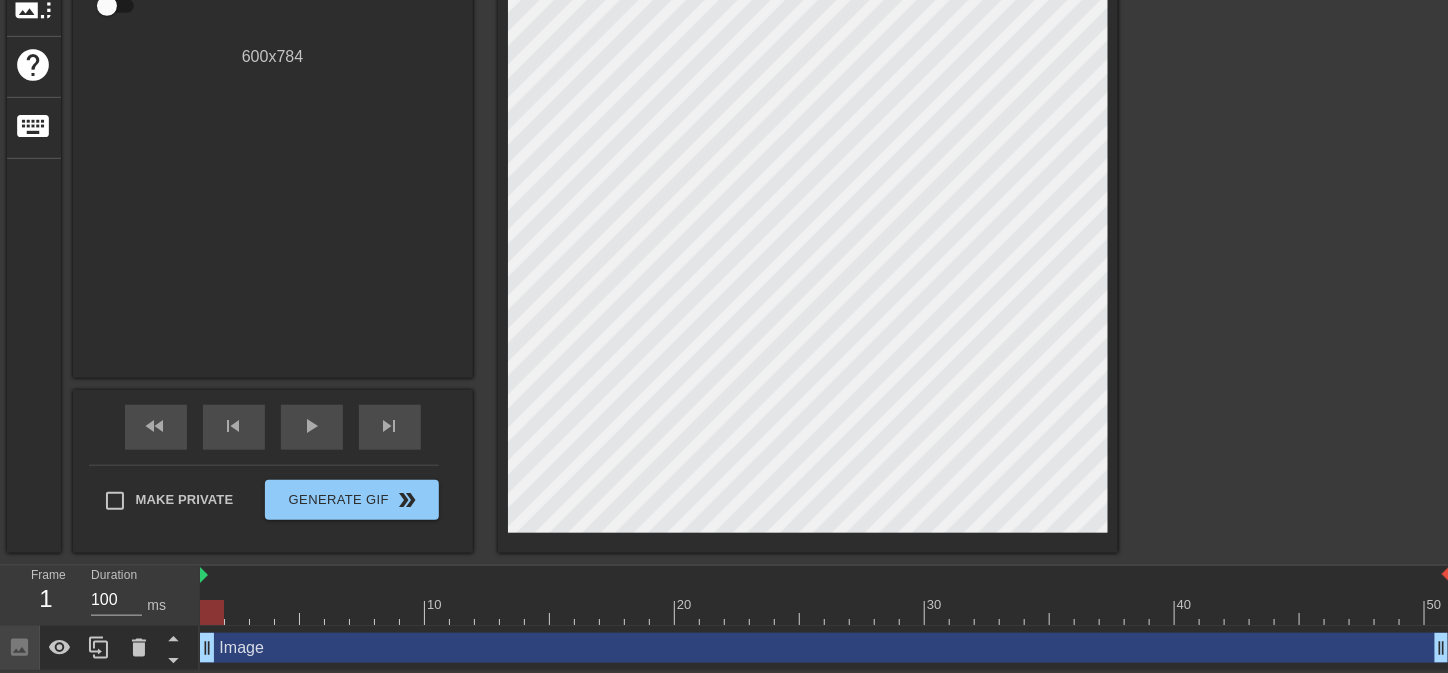 scroll, scrollTop: 341, scrollLeft: 0, axis: vertical 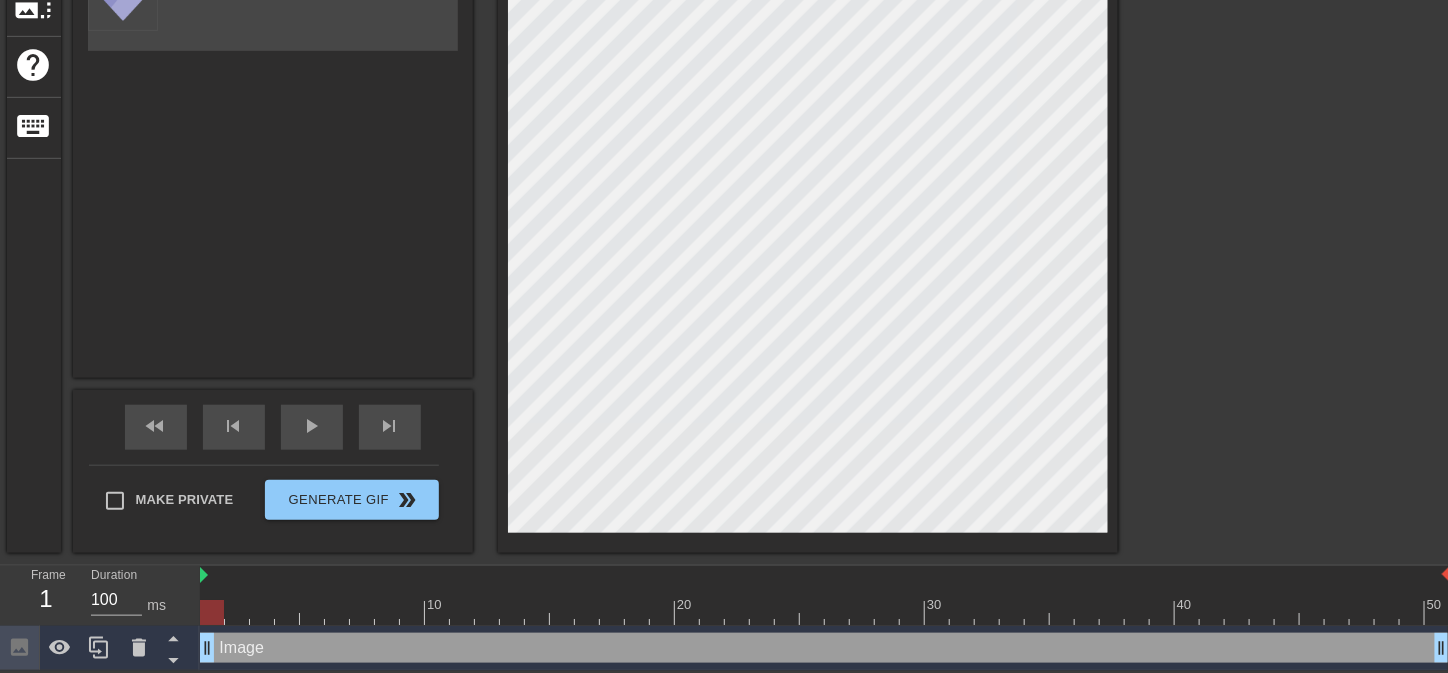click on "title add_circle image add_circle crop photo_size_select_large help keyboard Image Animate Select Image add_photo_alternate fast_rewind skip_previous play_arrow skip_next Make Private Generate Gif double_arrow" at bounding box center (724, 146) 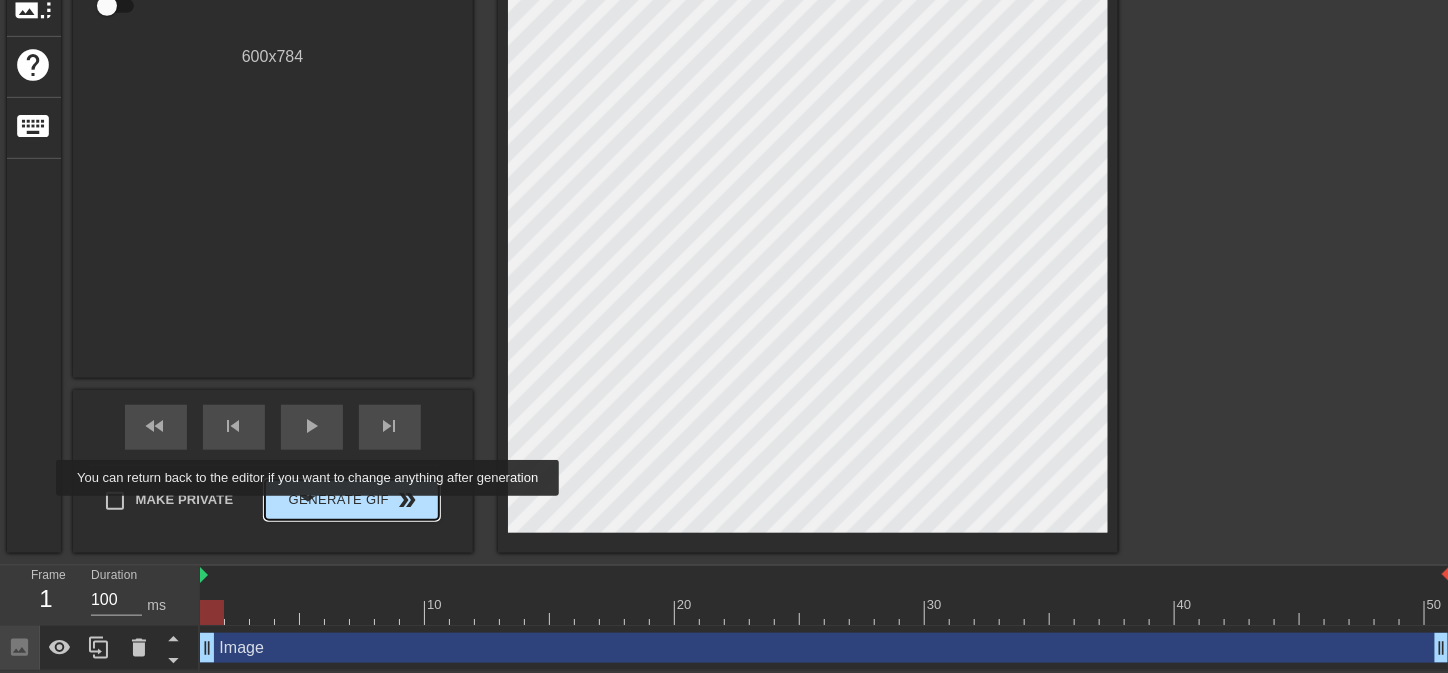 click on "Generate Gif double_arrow" at bounding box center [351, 500] 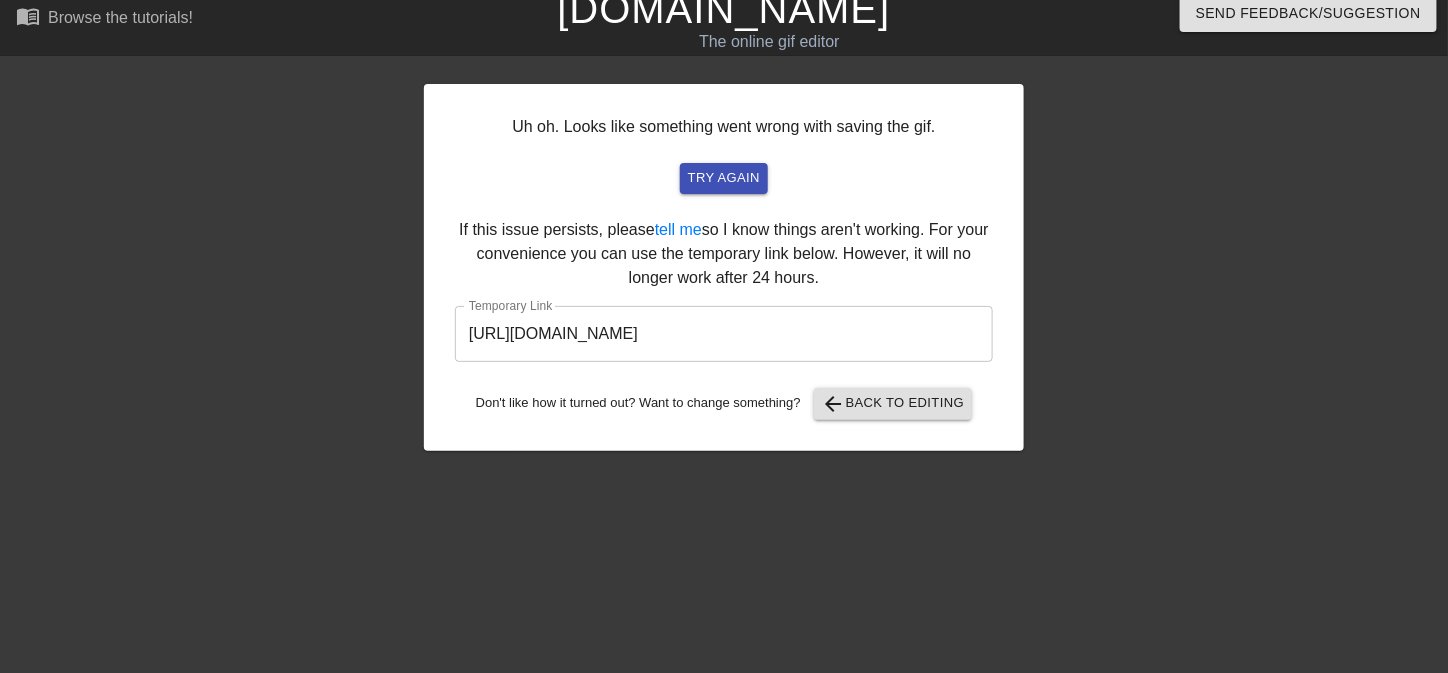 scroll, scrollTop: 14, scrollLeft: 0, axis: vertical 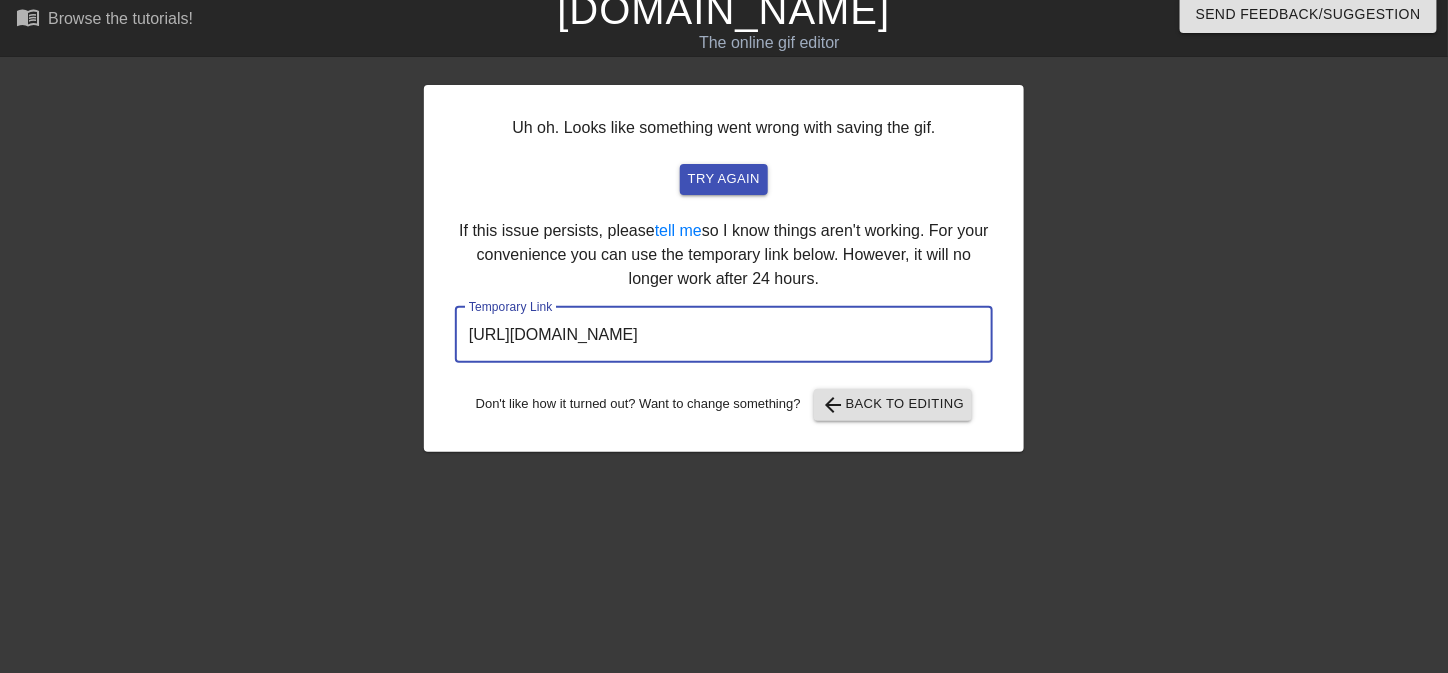 drag, startPoint x: 887, startPoint y: 345, endPoint x: 338, endPoint y: 340, distance: 549.02277 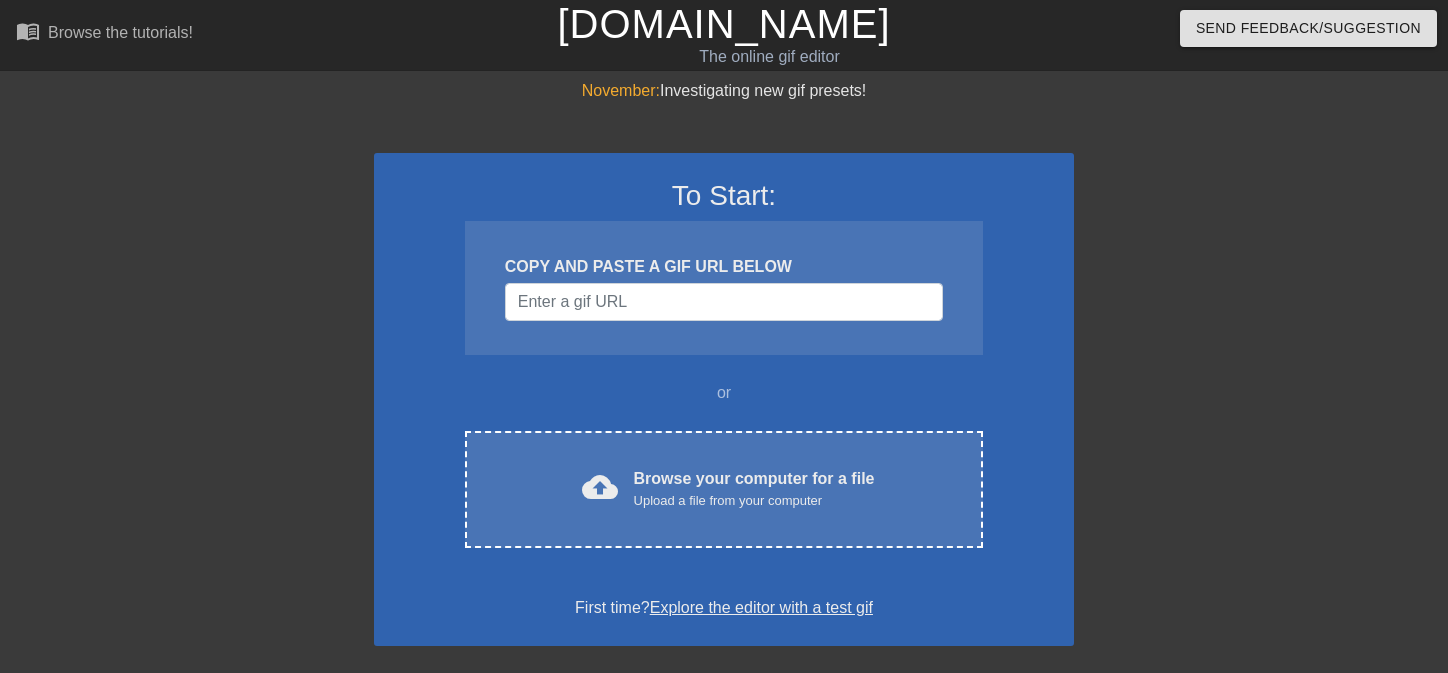 scroll, scrollTop: 0, scrollLeft: 0, axis: both 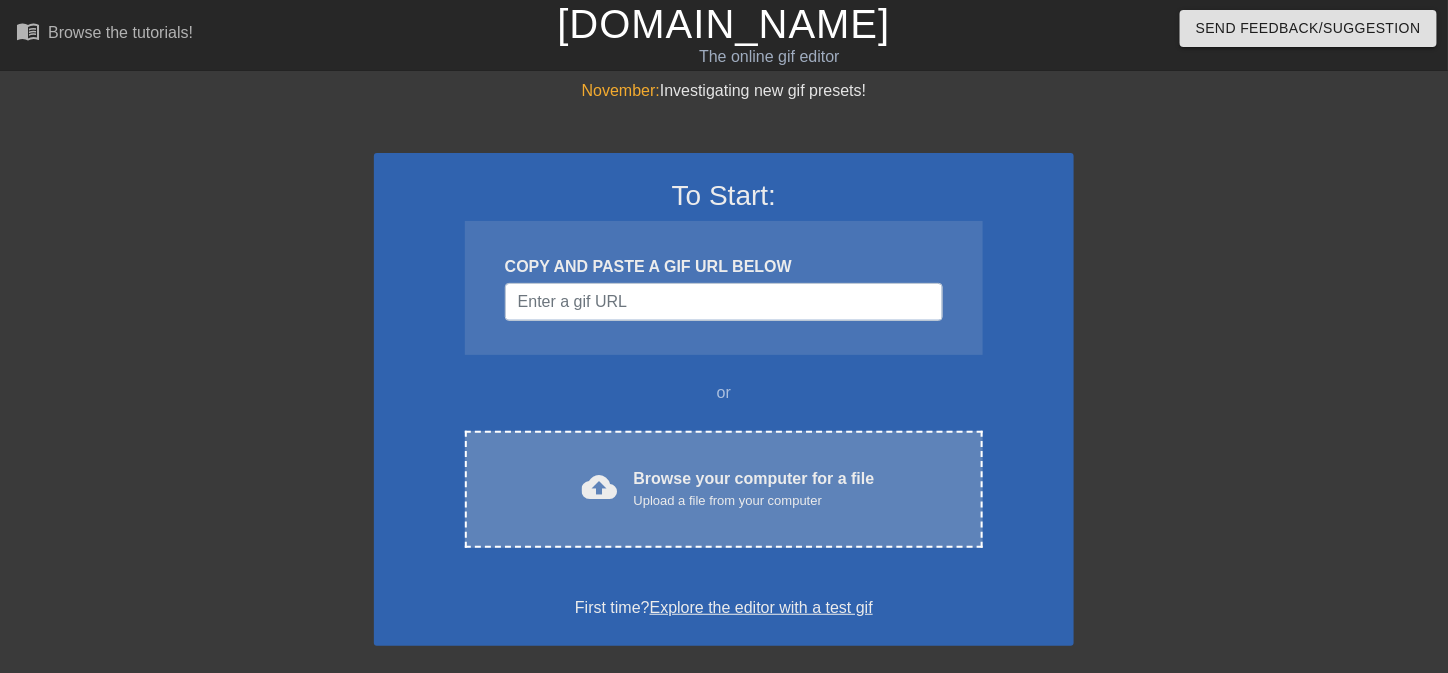 click on "Browse your computer for a file Upload a file from your computer" at bounding box center (754, 489) 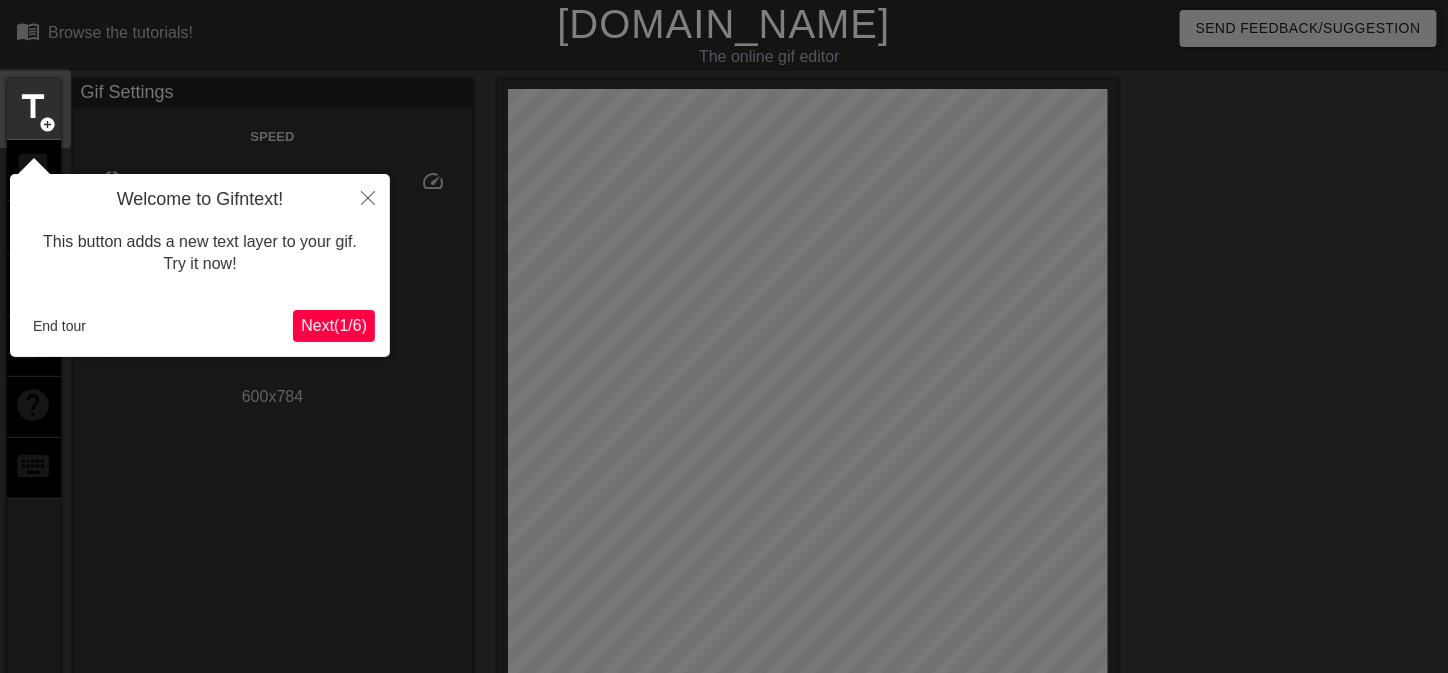 scroll, scrollTop: 49, scrollLeft: 0, axis: vertical 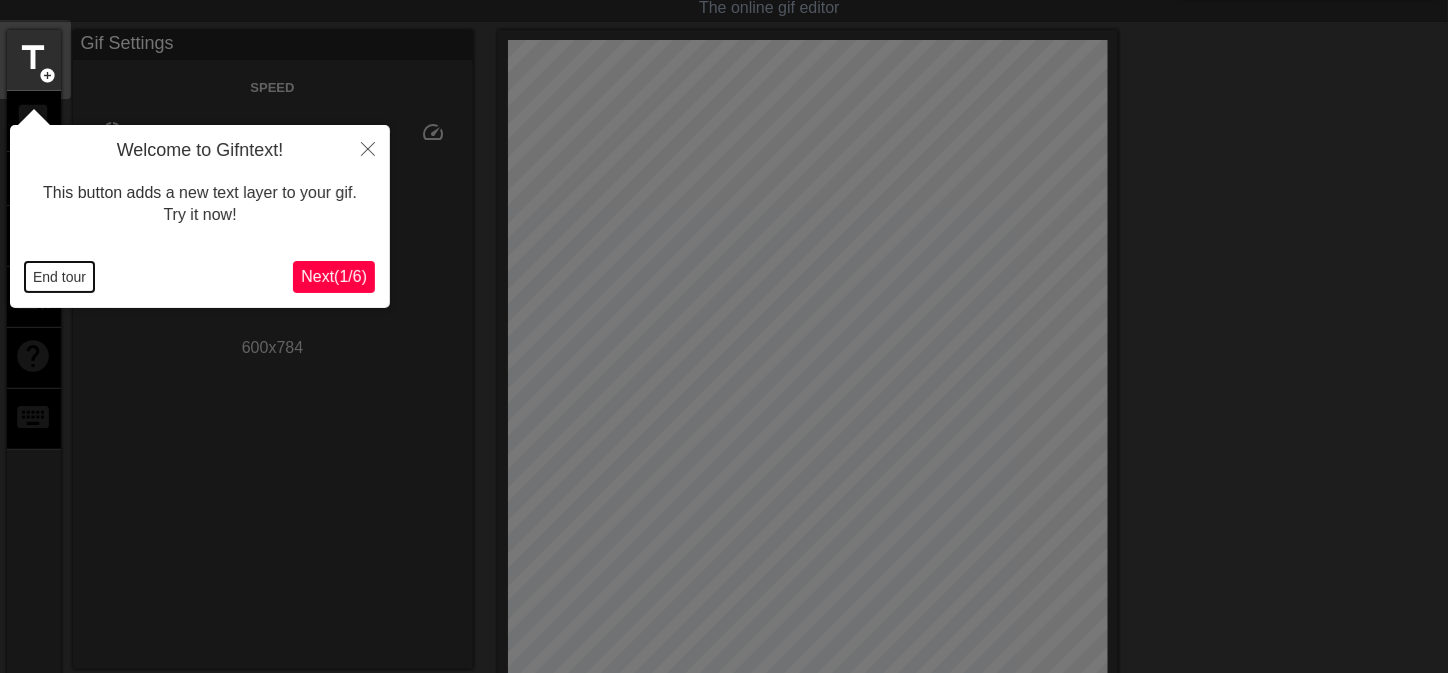 click on "End tour" at bounding box center [59, 277] 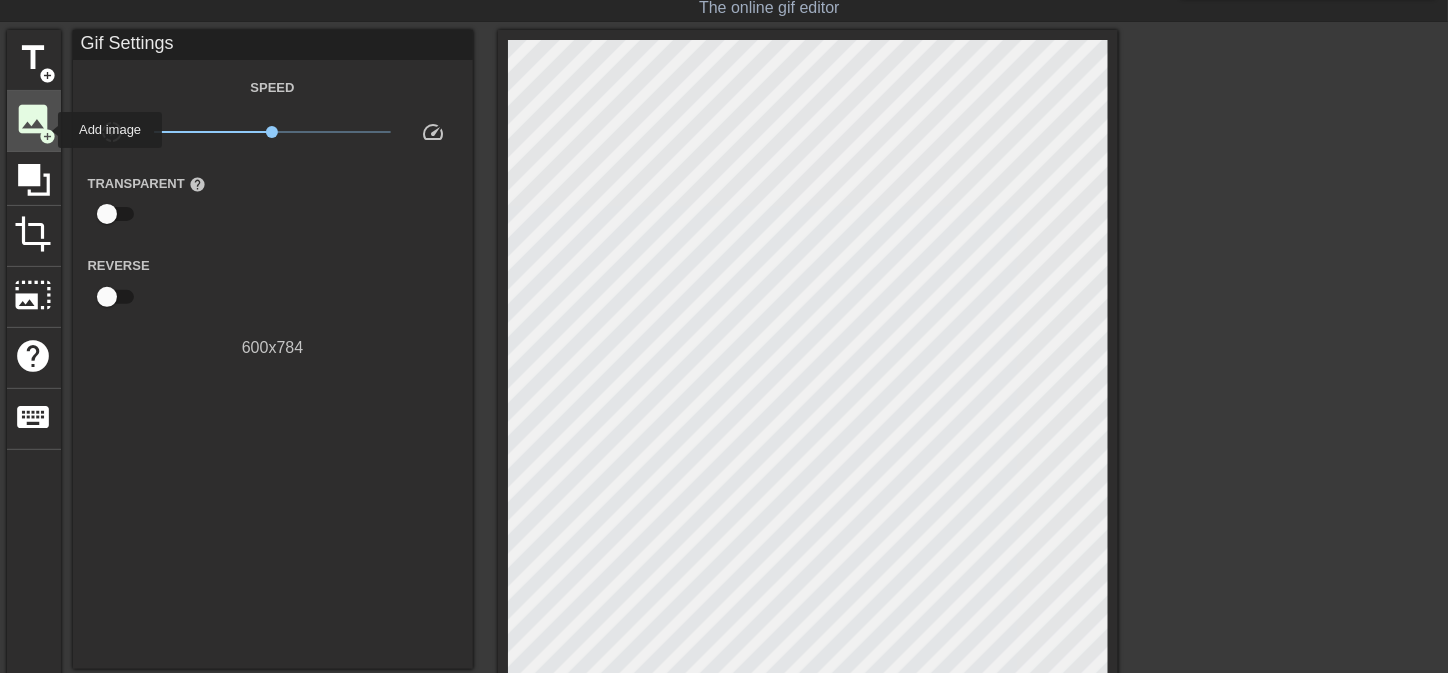 click on "add_circle" at bounding box center (48, 136) 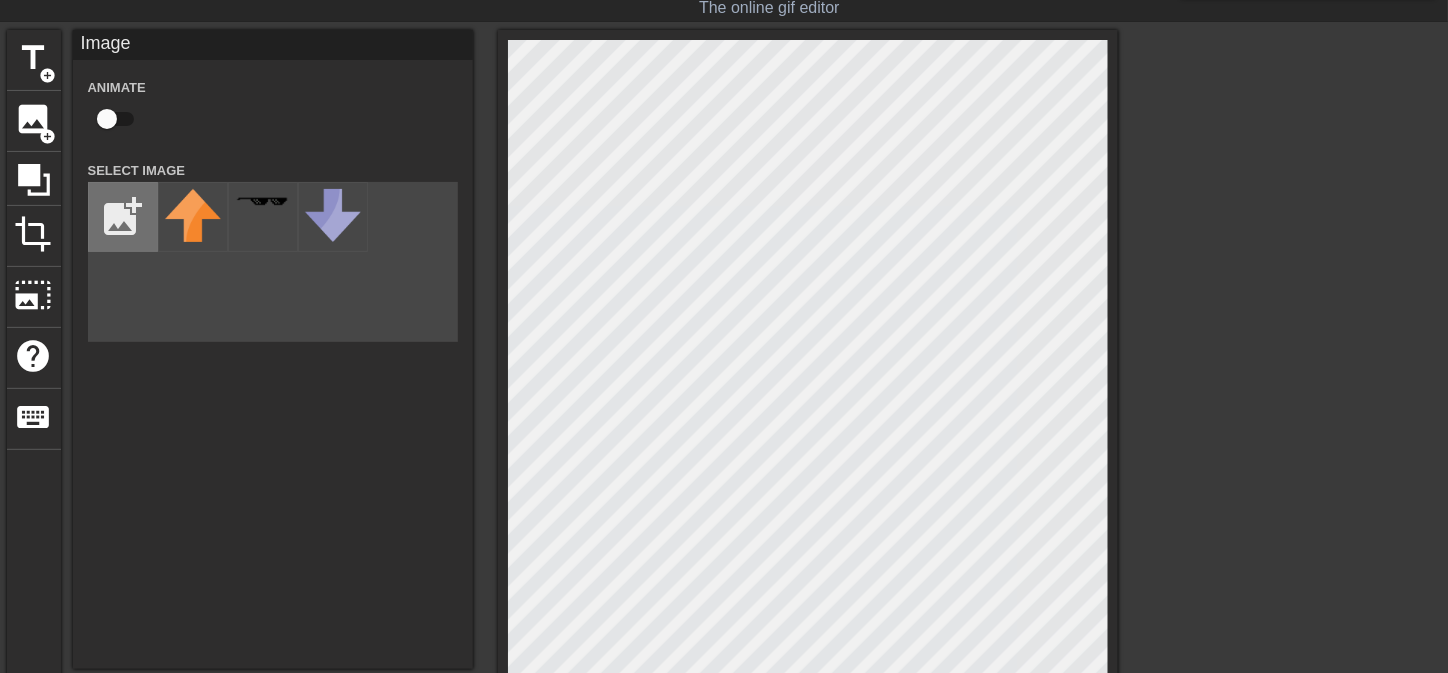 click at bounding box center [123, 217] 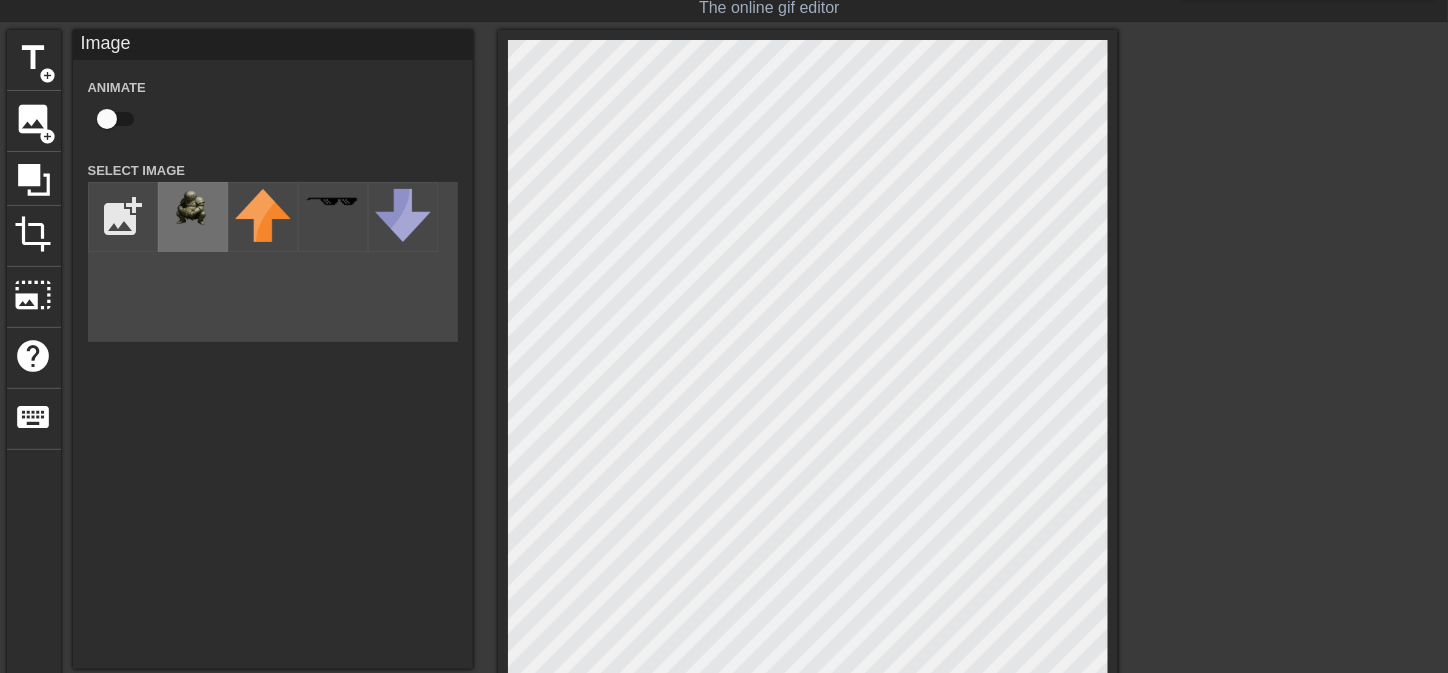 click at bounding box center [193, 207] 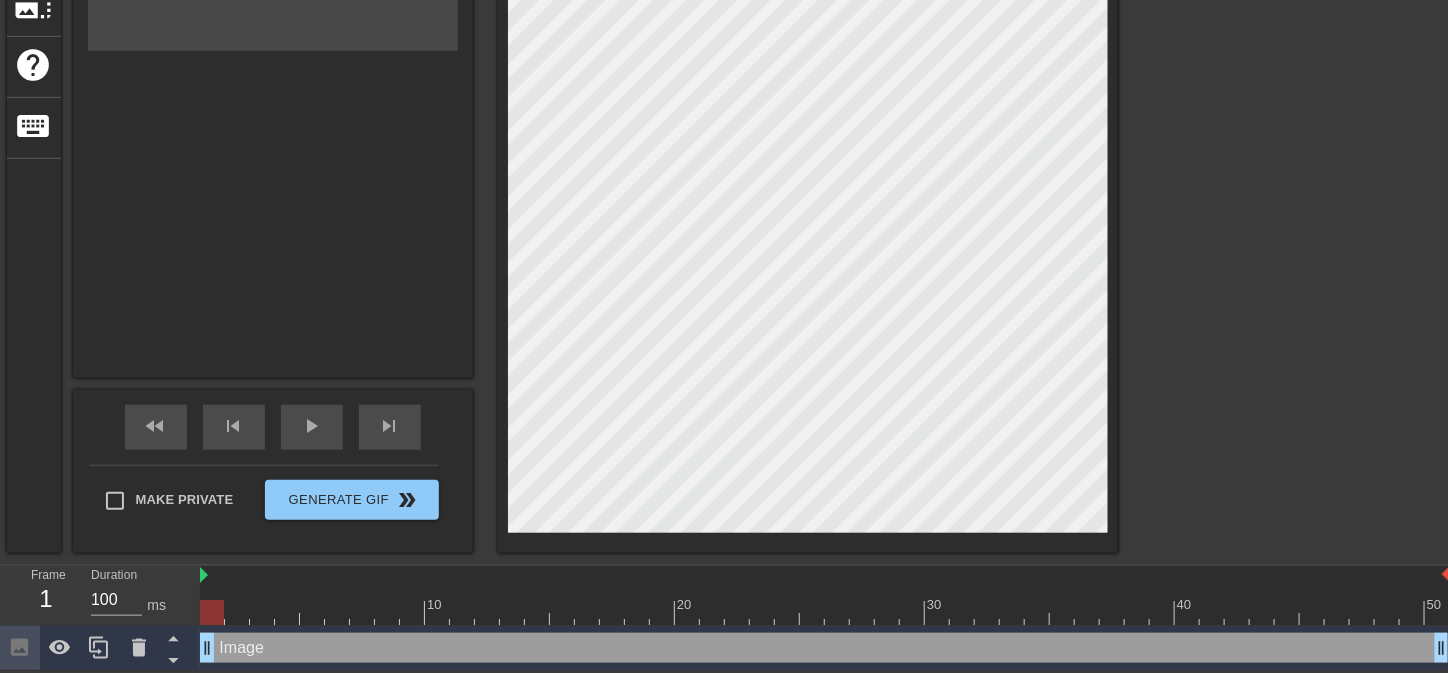 scroll, scrollTop: 341, scrollLeft: 0, axis: vertical 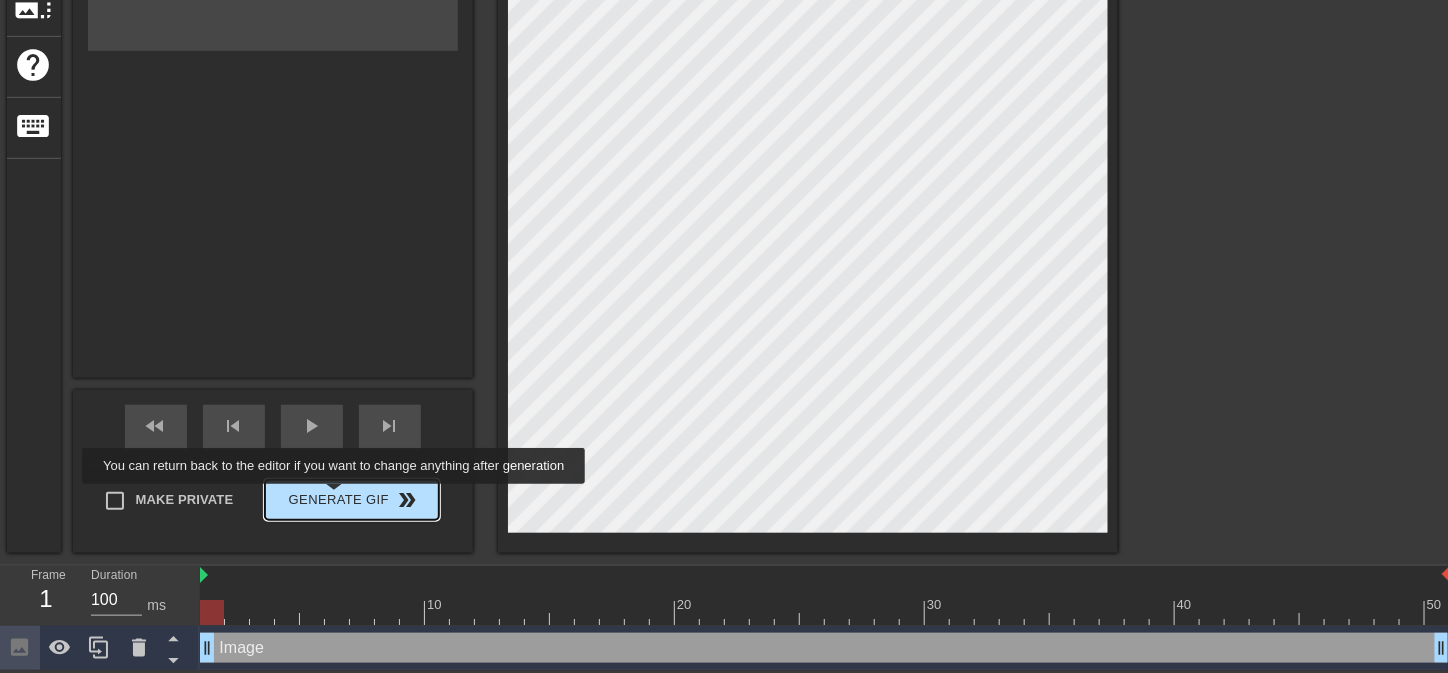 click on "Generate Gif double_arrow" at bounding box center [351, 500] 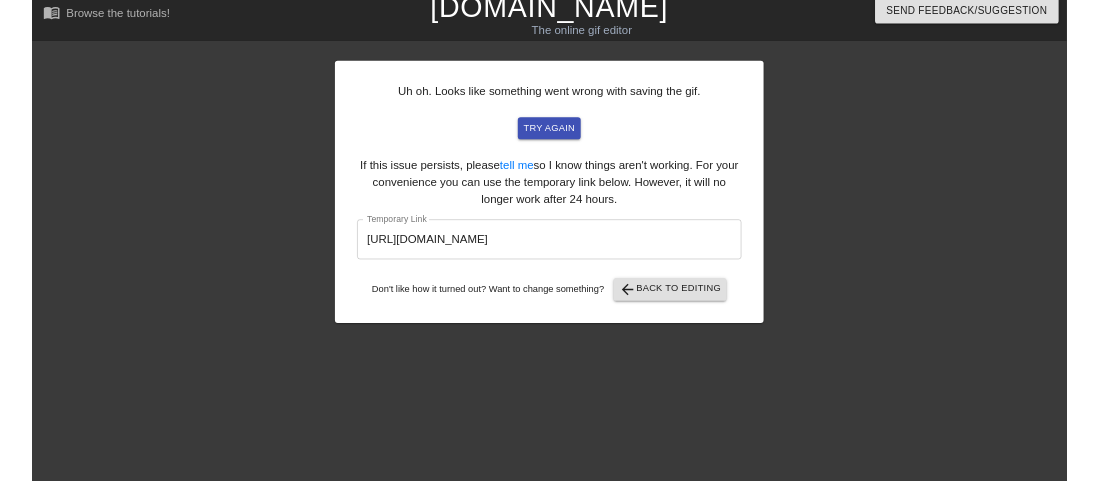 scroll, scrollTop: 0, scrollLeft: 0, axis: both 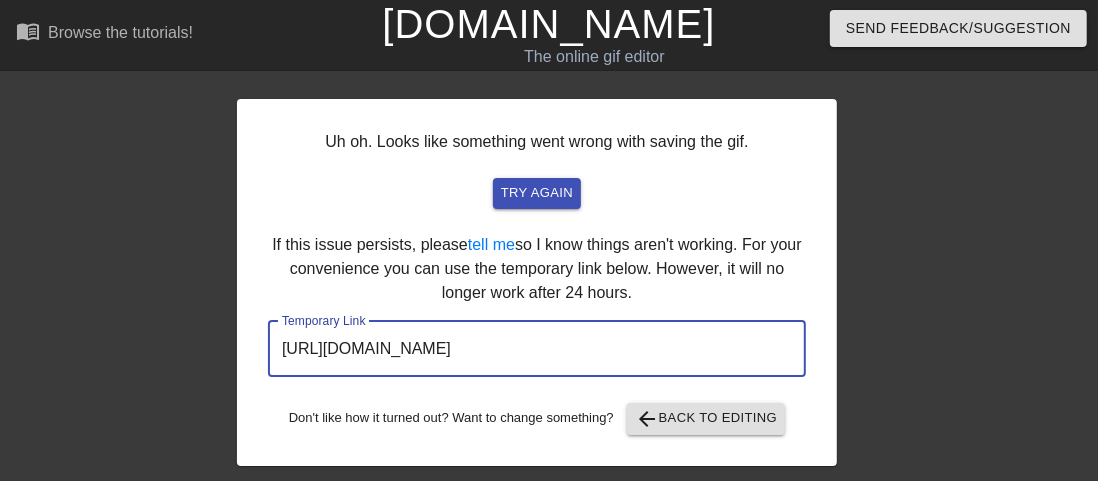 drag, startPoint x: 714, startPoint y: 357, endPoint x: 161, endPoint y: 347, distance: 553.0904 